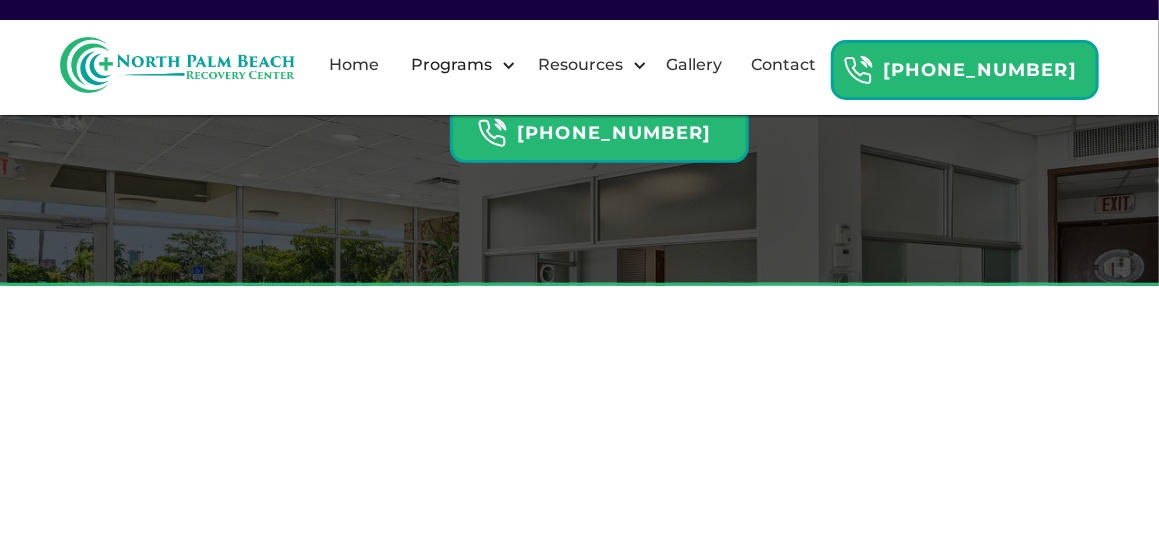 scroll, scrollTop: 0, scrollLeft: 0, axis: both 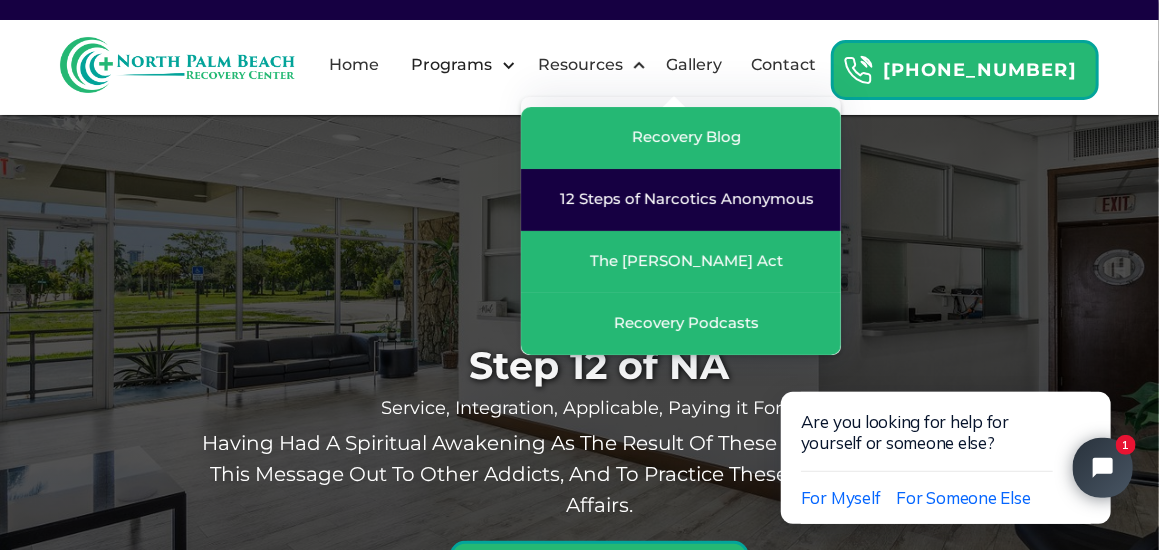 click on "12 Steps of Narcotics Anonymous" at bounding box center (681, 200) 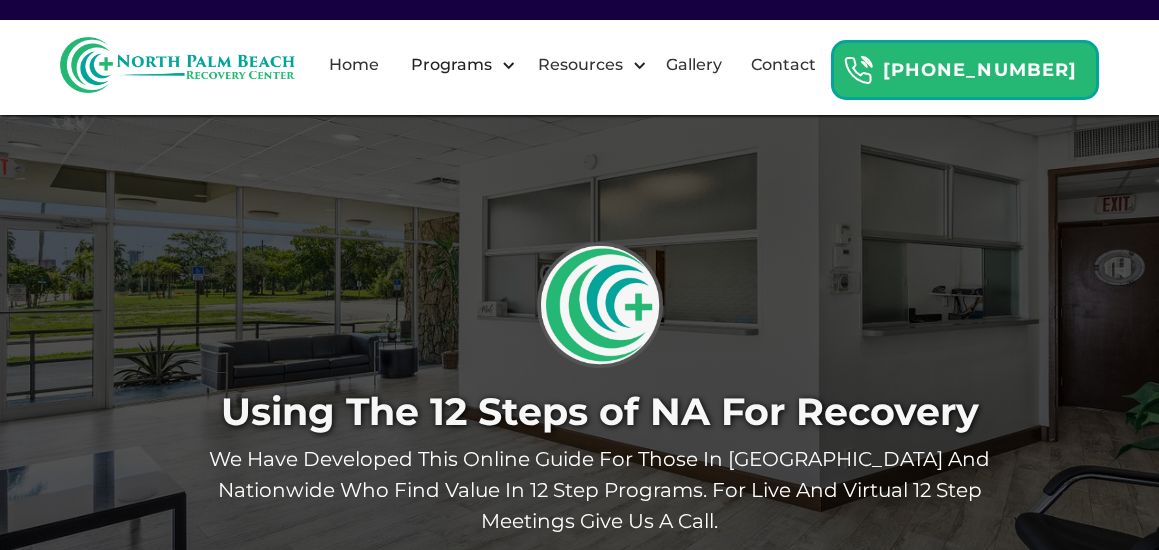 scroll, scrollTop: 0, scrollLeft: 0, axis: both 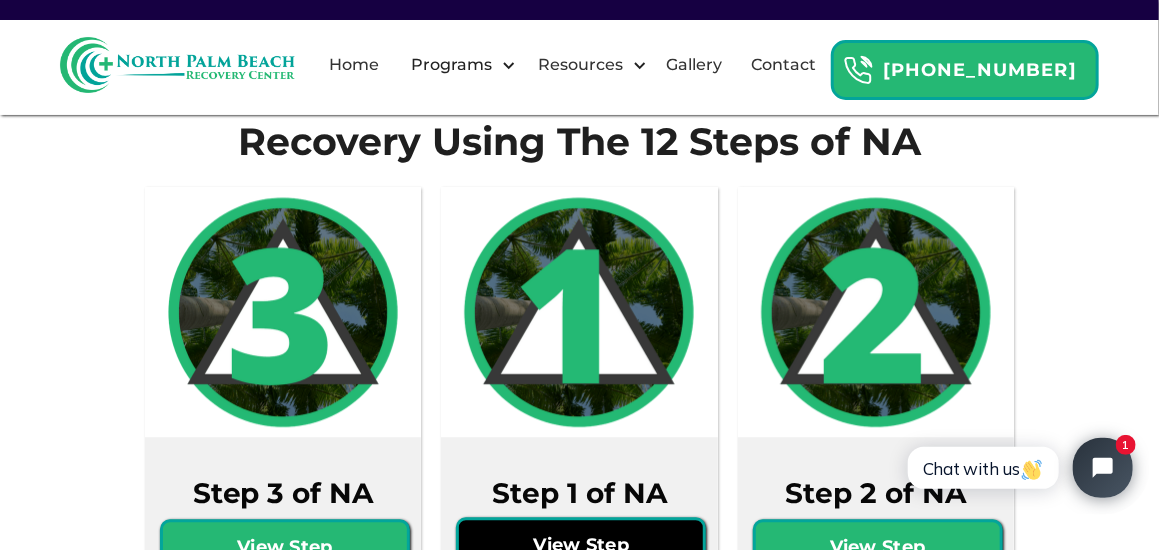 click on "View Step" at bounding box center [581, 545] 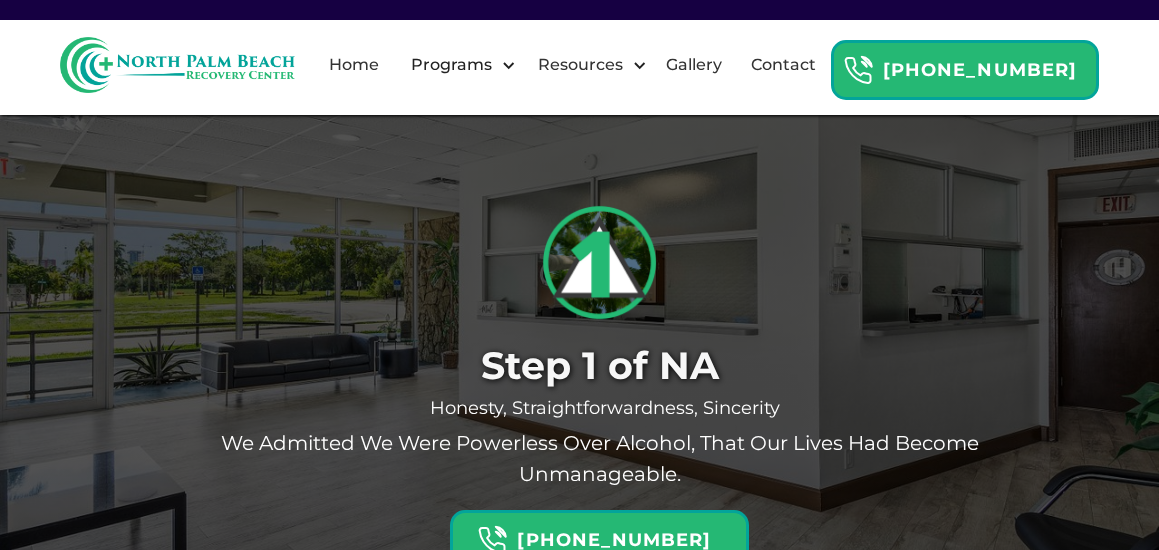 scroll, scrollTop: 0, scrollLeft: 0, axis: both 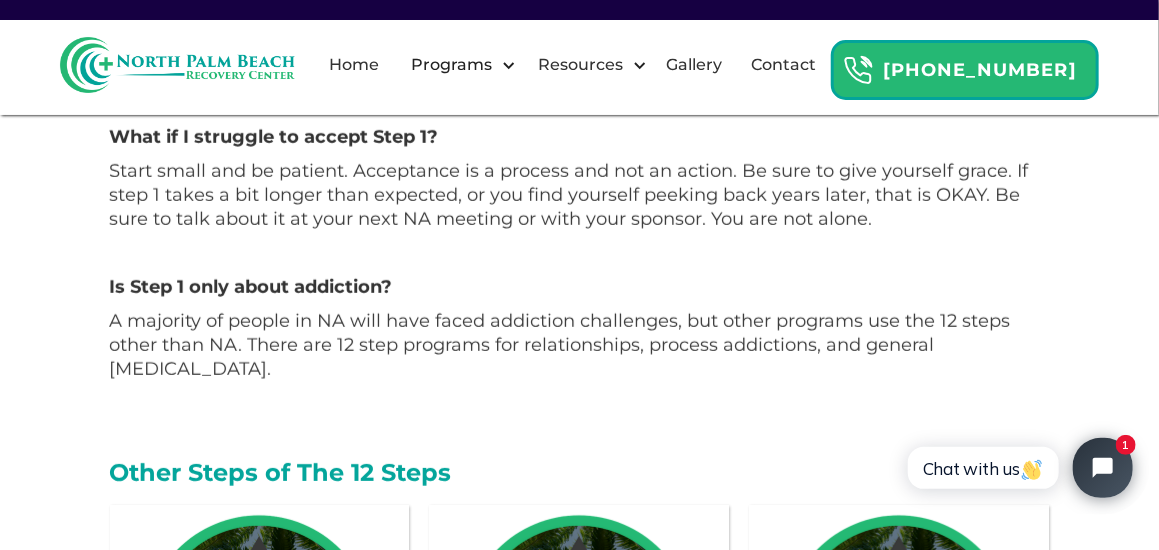 drag, startPoint x: 189, startPoint y: 362, endPoint x: 145, endPoint y: 95, distance: 270.6012 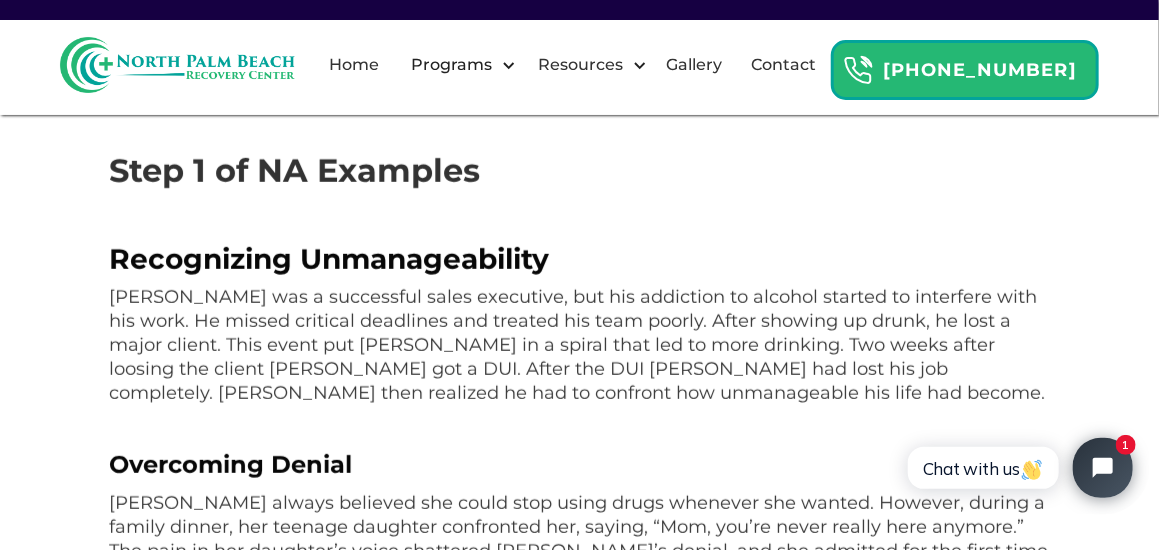 scroll, scrollTop: 1163, scrollLeft: 0, axis: vertical 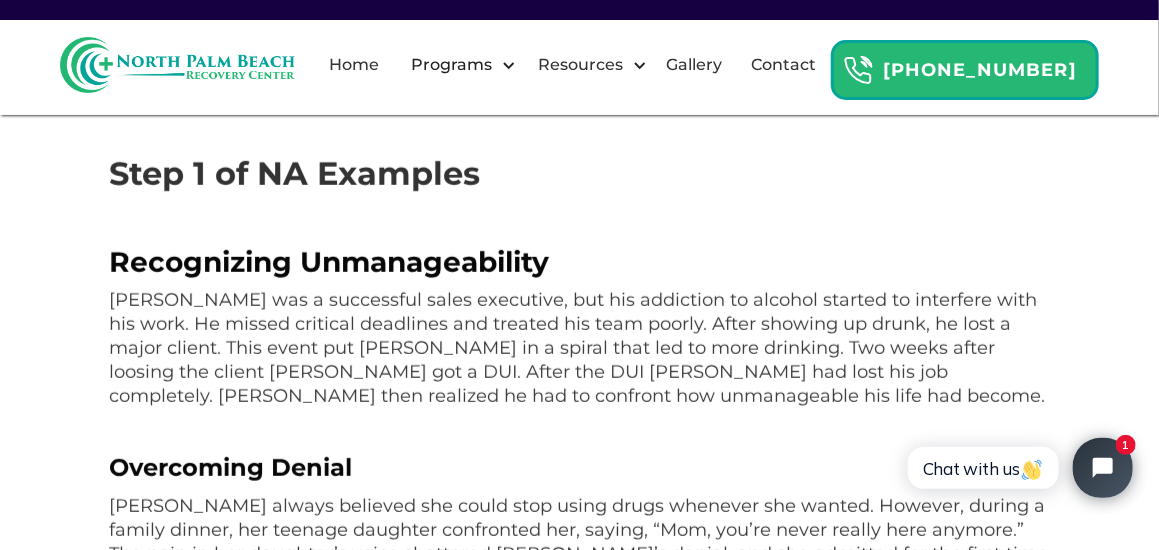 drag, startPoint x: 181, startPoint y: 363, endPoint x: 116, endPoint y: 166, distance: 207.44638 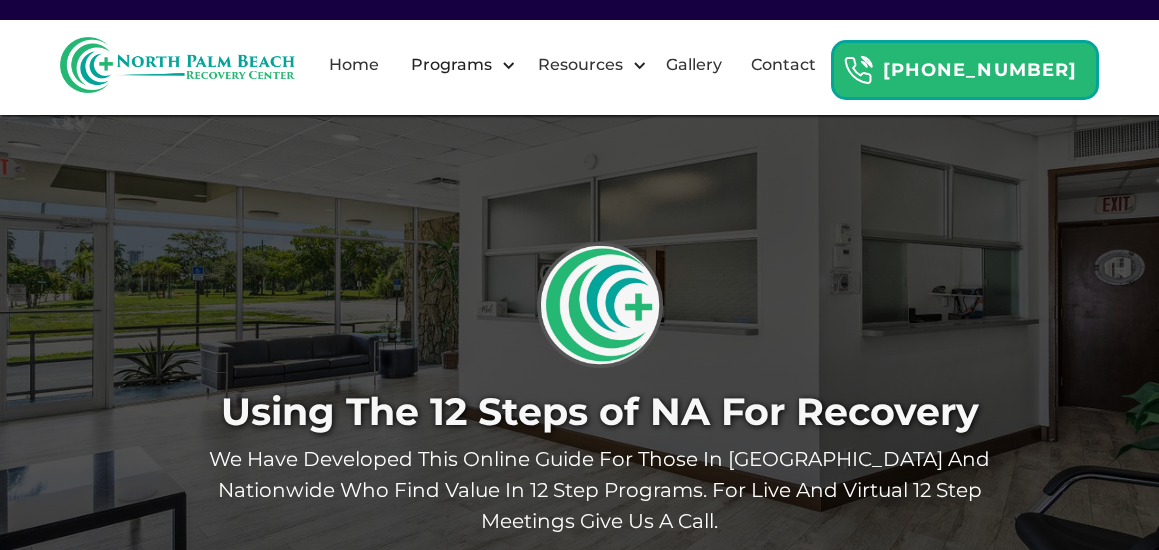 scroll, scrollTop: 1807, scrollLeft: 0, axis: vertical 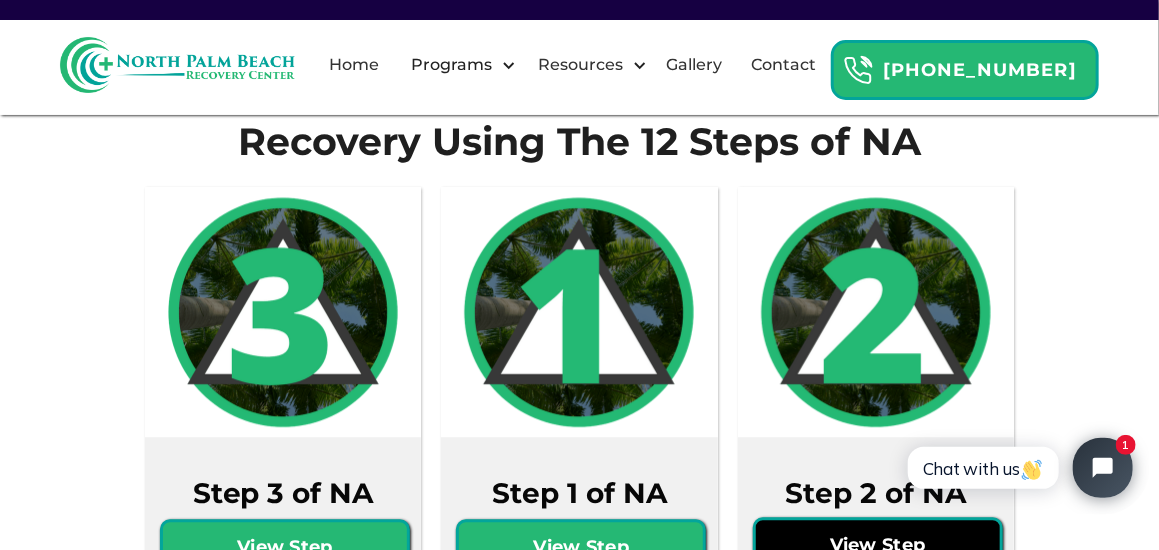 click on "View Step" at bounding box center [878, 545] 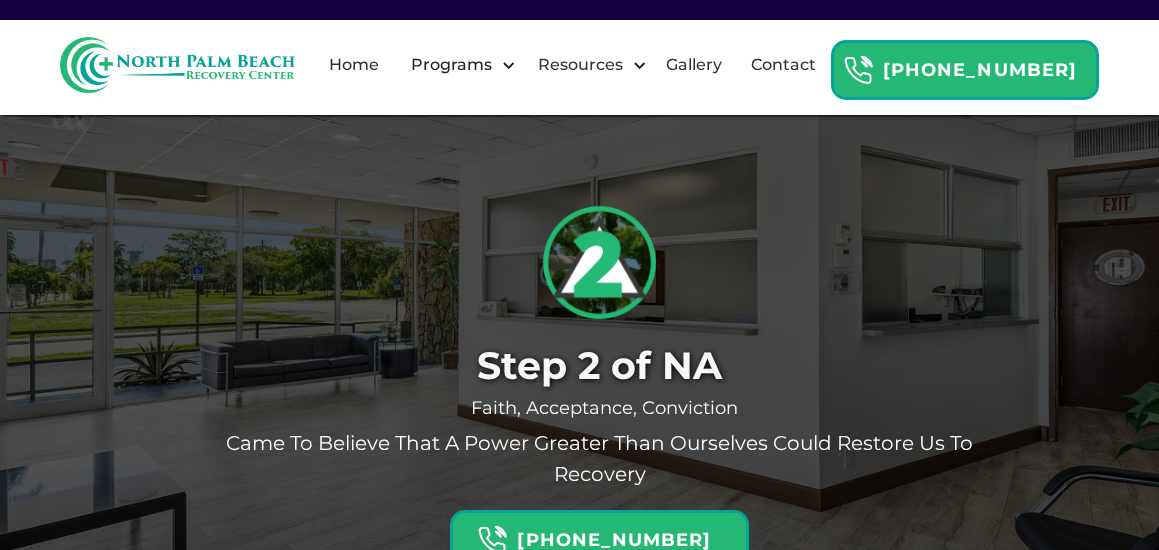 scroll, scrollTop: 0, scrollLeft: 0, axis: both 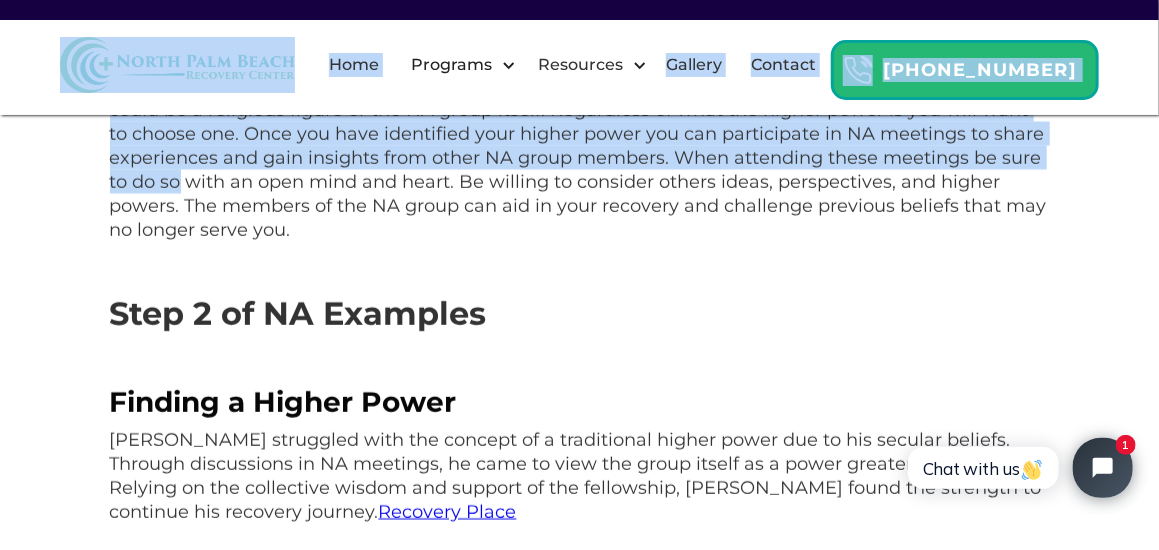 drag, startPoint x: 1173, startPoint y: 49, endPoint x: 1149, endPoint y: 161, distance: 114.54257 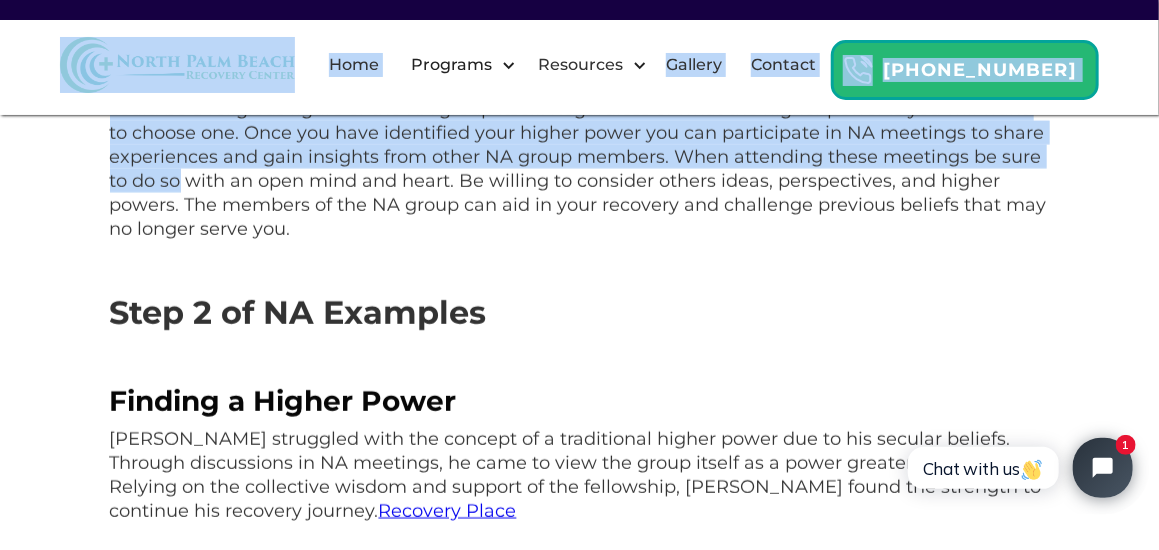 click on "Want  live and virtual 12 Step Meetings near you? Contact Us Step 2 of NA Faith, Acceptance, Conviction Came to believe that a Power greater than ourselves could restore us to recovery 866-865-1318 Home Programs By Drug Adderall Addiction Rehab Alcohol Rehab Benzodiazepine Rehab Cocaine Rehab Fentanyl Rehab Kratom Rehab Meth Rehab Opiate Rehab By Duration 30 Day Drug Rehab Learn More 60 Day Drug Rehab Learn More 90 Day Drug Rehab  Learn More By Level of Care Outpatient Treatment Intensive Outpatient Treatment Partial Hospitalization Programs Adolescent IOP Mental Health PTSD Treatment OCPD Treatment HPD Therapy & Treatment BPD Therapy & Treatment Resources Recovery Blog 12 Steps of Narcotics Anonymous The Marchman Act Recovery Podcasts Gallery Contact 866-865-1318 ‍ Step 2 of NA Summary ‍ ‍ ‍ Applying Step 2 of NA ‍ ‍ Step 2 of NA Examples ‍ Finding a Higher Power Recovery Place ‍  Restoration to Sanity Recovery Place ‍ Step 2 of NA Discussion Topics ‍ Exploring Belief Systems ‍ ‍ ‍" at bounding box center (579, -1246) 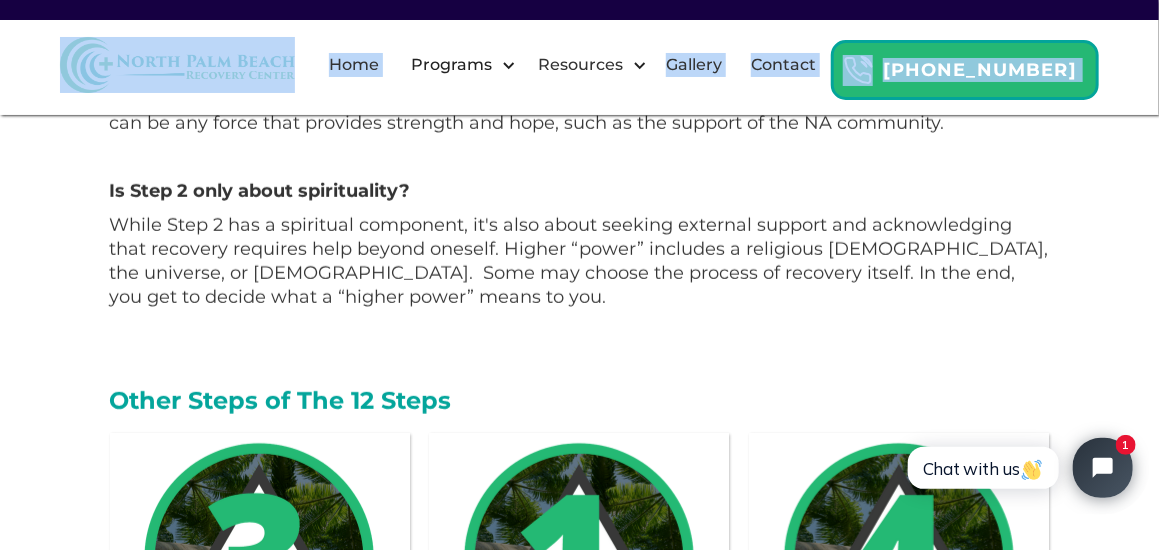 scroll, scrollTop: 3184, scrollLeft: 0, axis: vertical 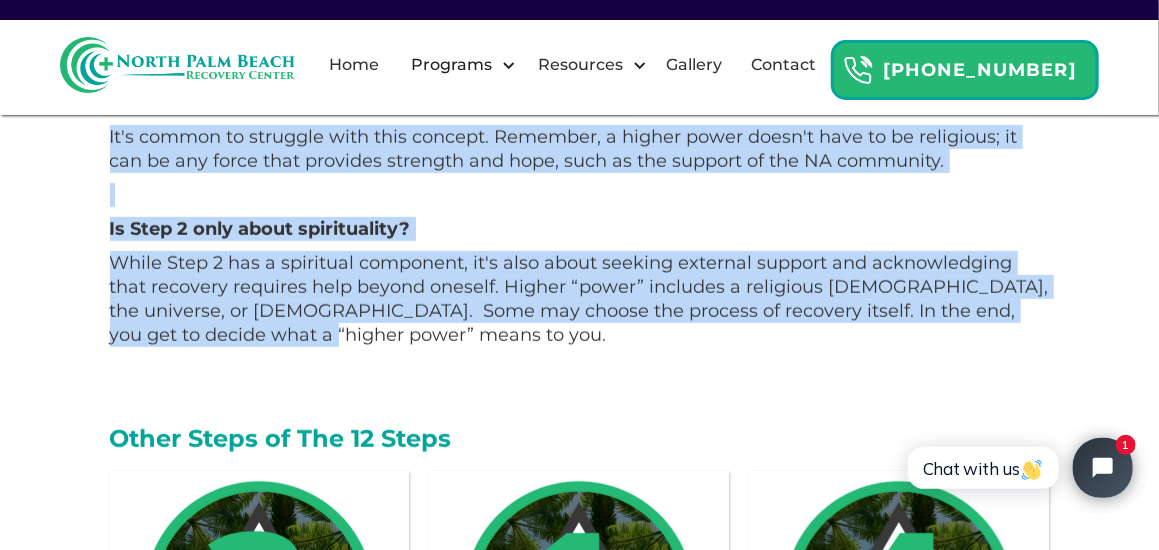 drag, startPoint x: 112, startPoint y: 279, endPoint x: 560, endPoint y: 282, distance: 448.01004 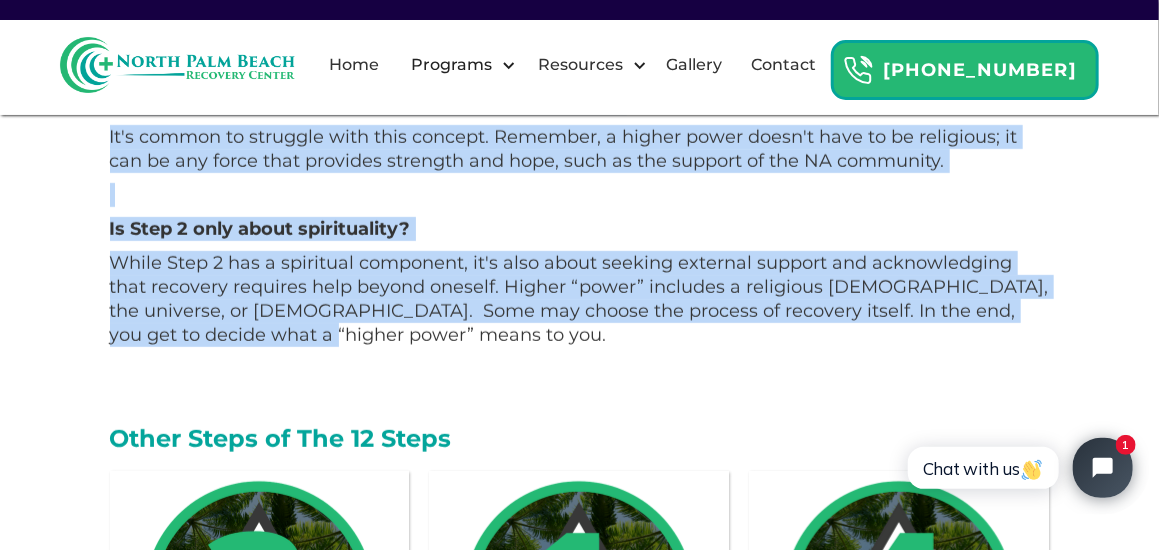 click at bounding box center (259, 596) 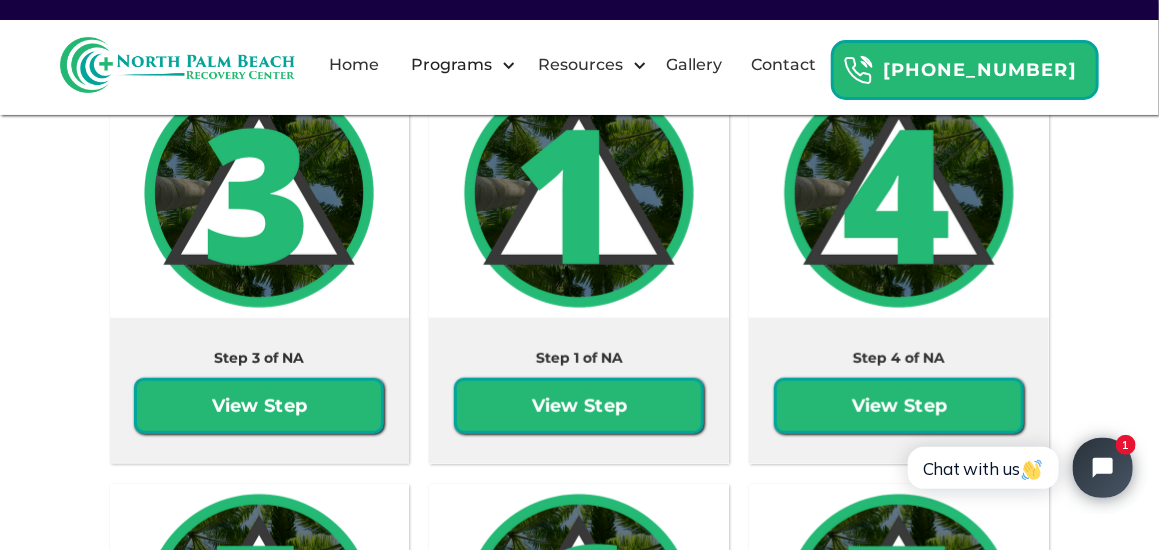 scroll, scrollTop: 3562, scrollLeft: 0, axis: vertical 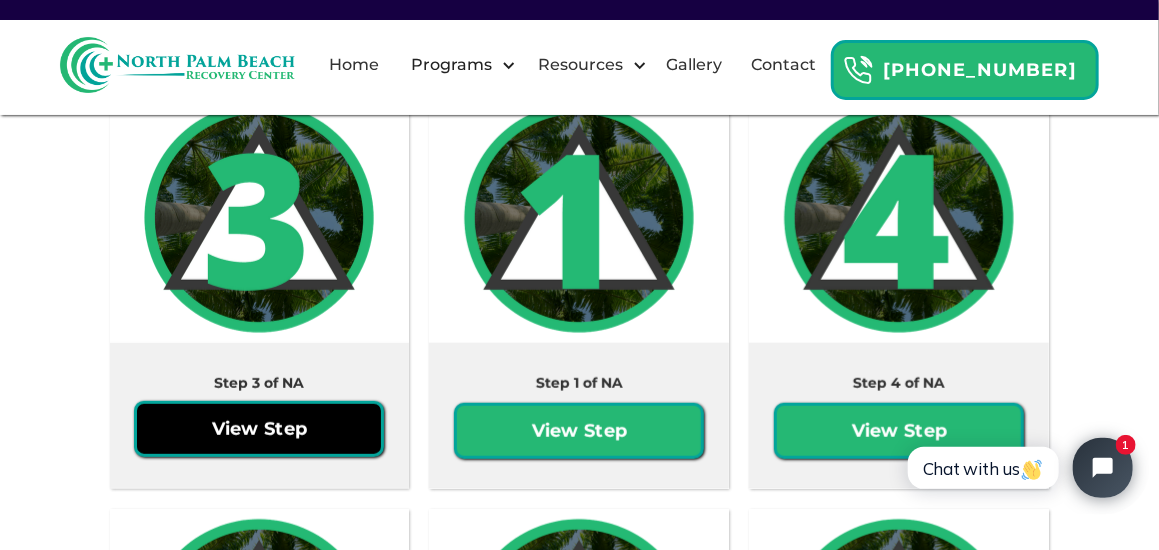 click on "View Step" at bounding box center (259, 429) 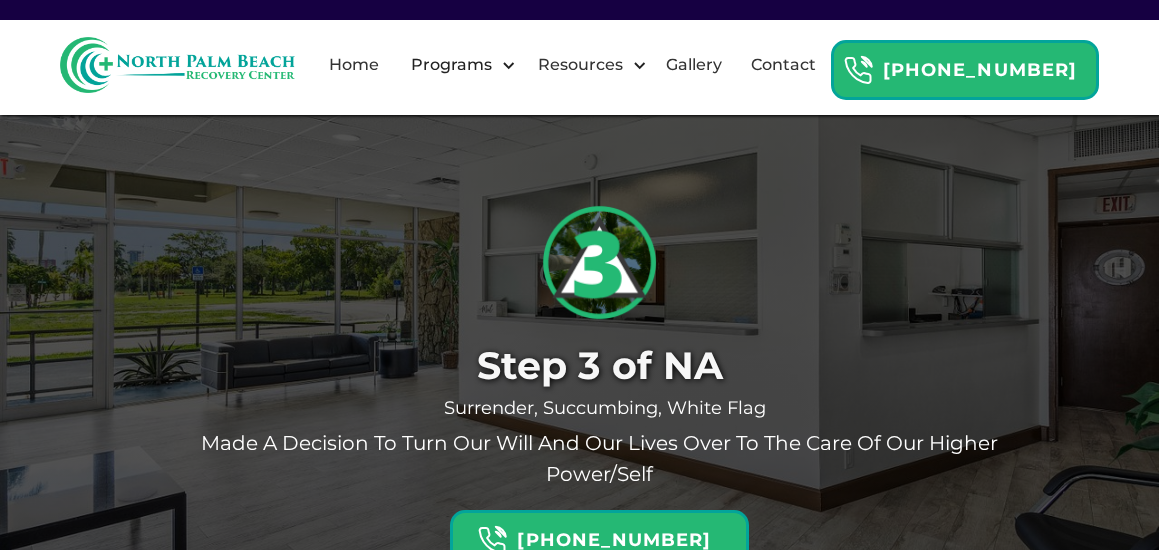 scroll, scrollTop: 0, scrollLeft: 0, axis: both 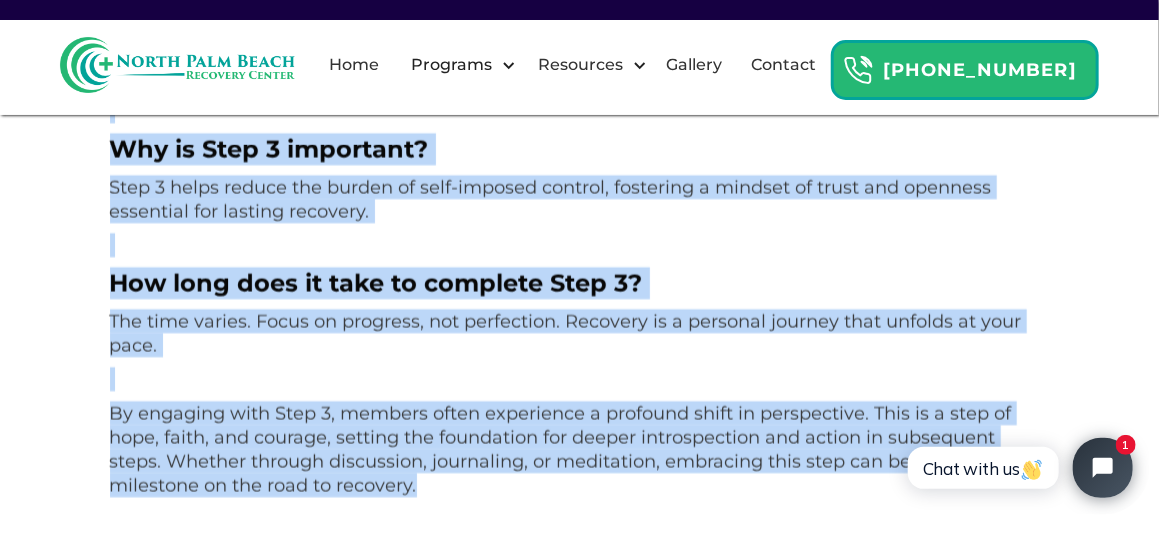 drag, startPoint x: 108, startPoint y: 225, endPoint x: 588, endPoint y: 481, distance: 544 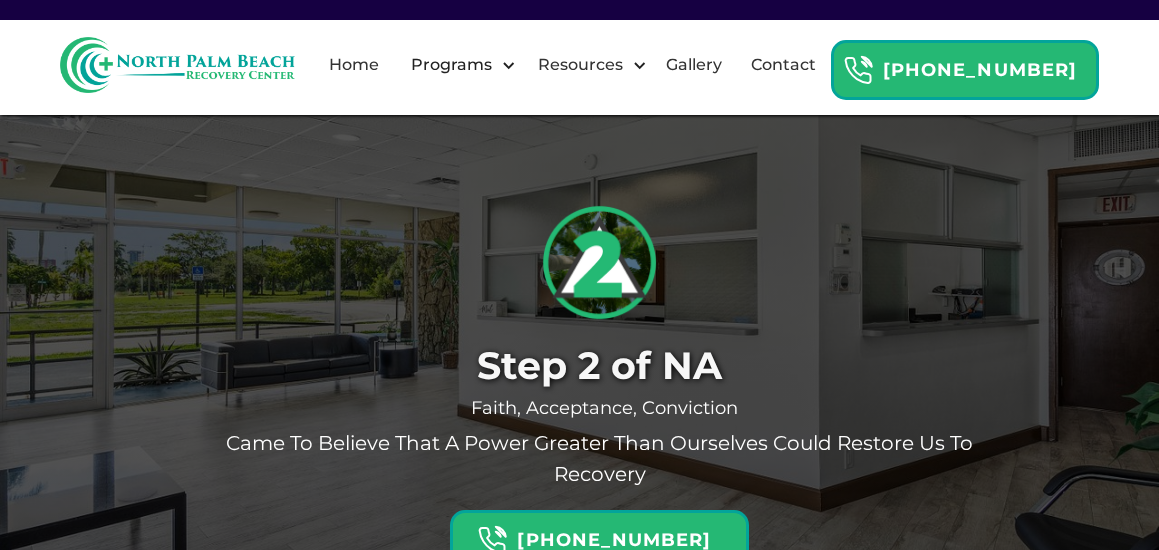 scroll, scrollTop: 3562, scrollLeft: 0, axis: vertical 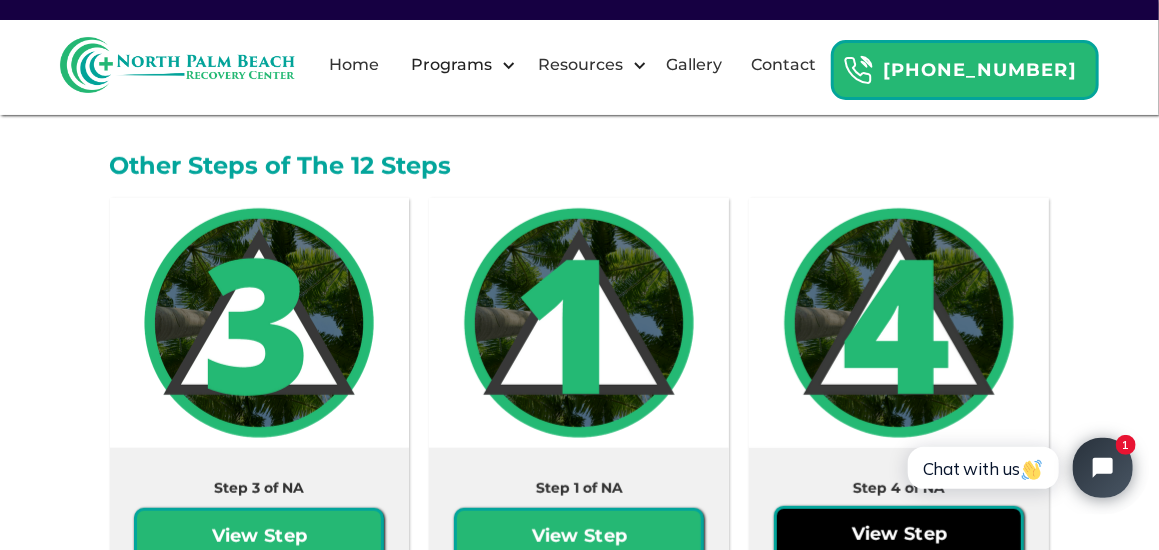 click on "View Step" at bounding box center [899, 534] 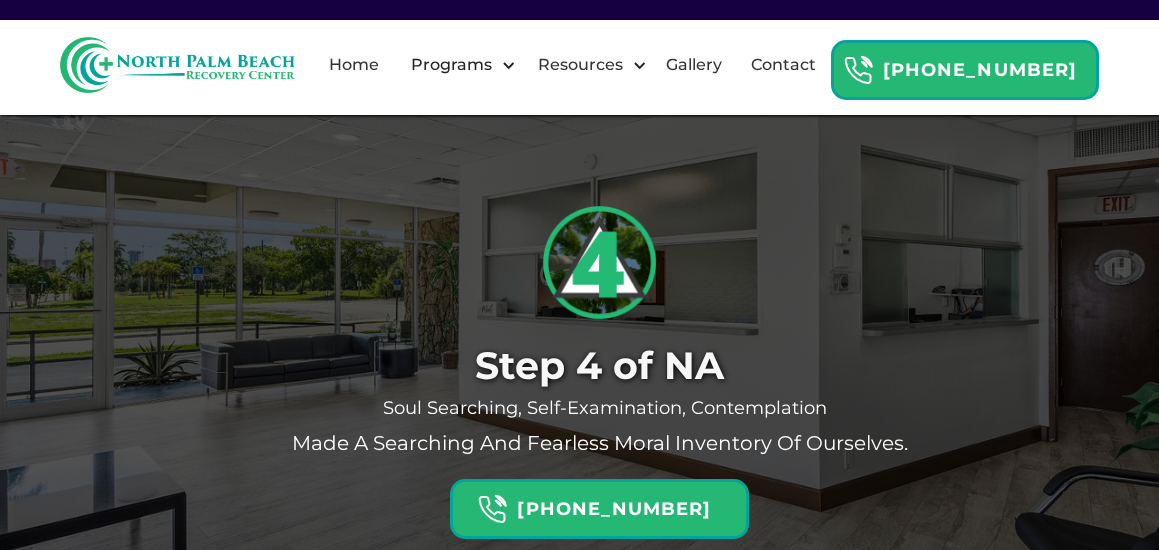 scroll, scrollTop: 0, scrollLeft: 0, axis: both 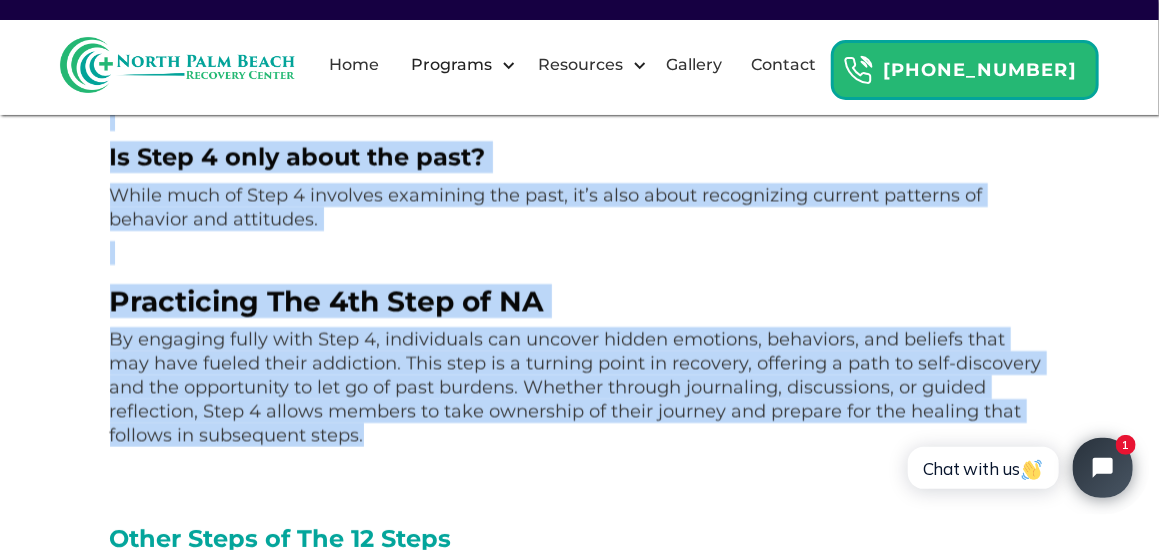 drag, startPoint x: 110, startPoint y: 241, endPoint x: 894, endPoint y: 383, distance: 796.7559 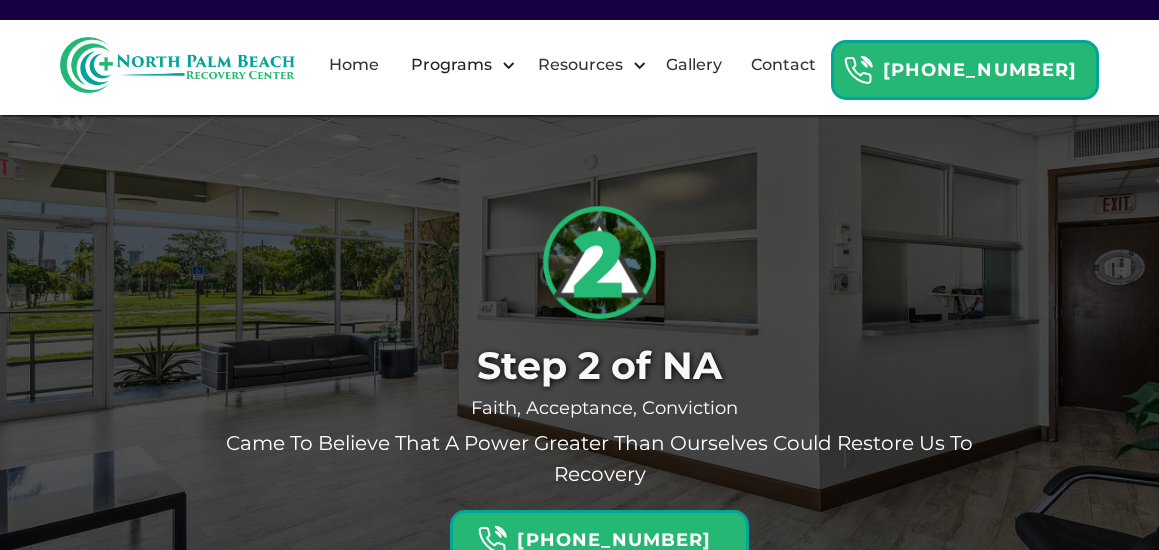 scroll, scrollTop: 3457, scrollLeft: 0, axis: vertical 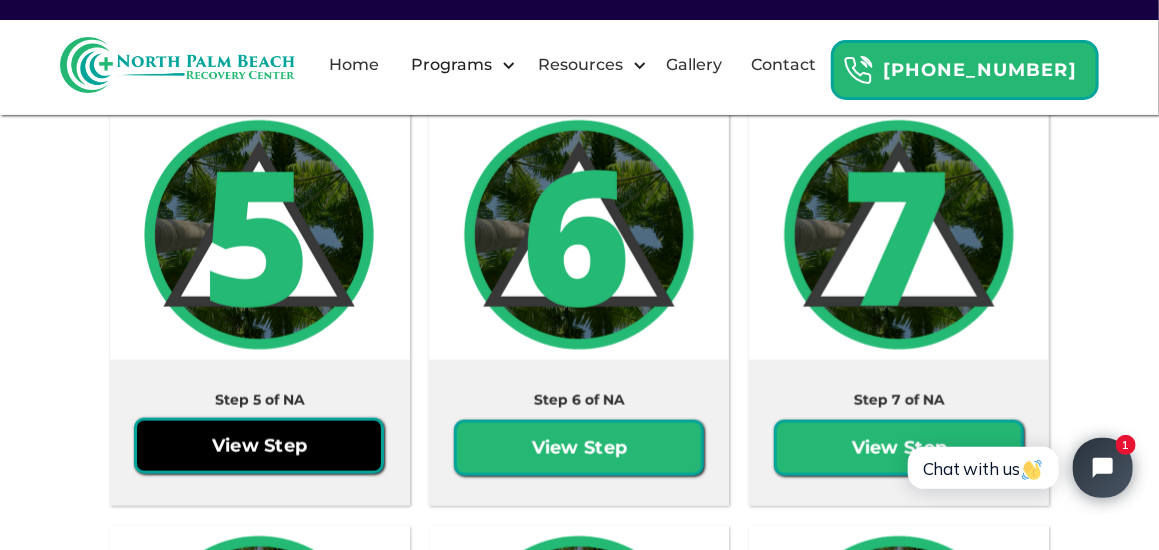 click on "View Step" at bounding box center (259, 446) 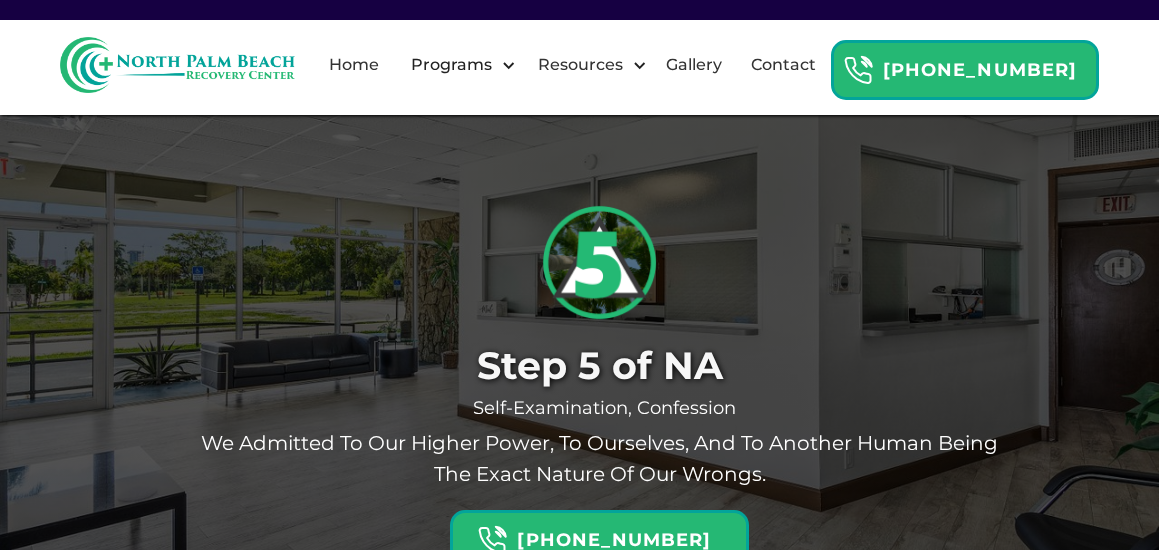 scroll, scrollTop: 0, scrollLeft: 0, axis: both 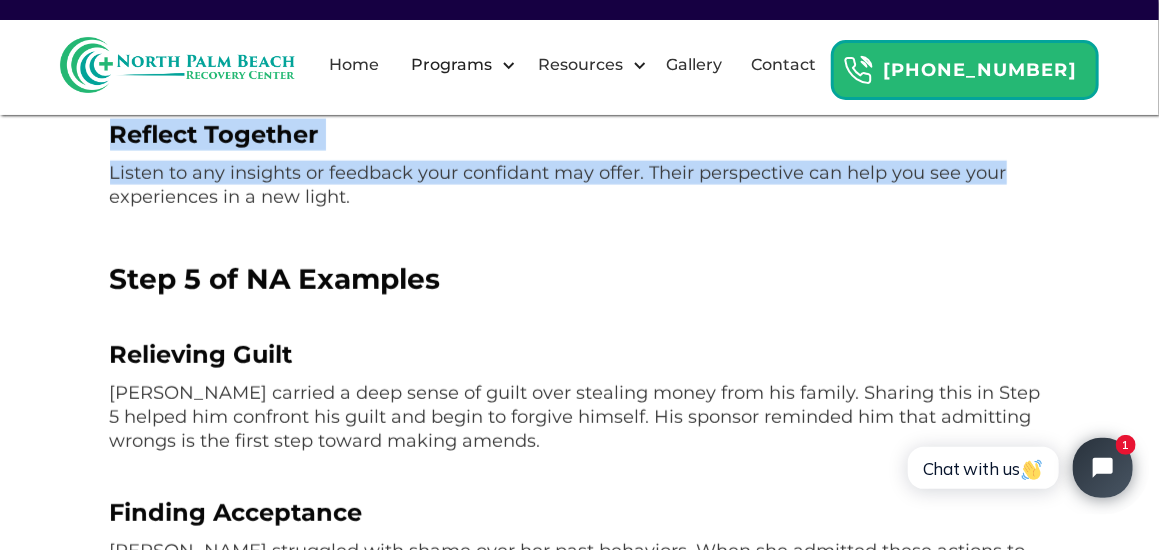 drag, startPoint x: 1173, startPoint y: 92, endPoint x: 1164, endPoint y: 160, distance: 68.593 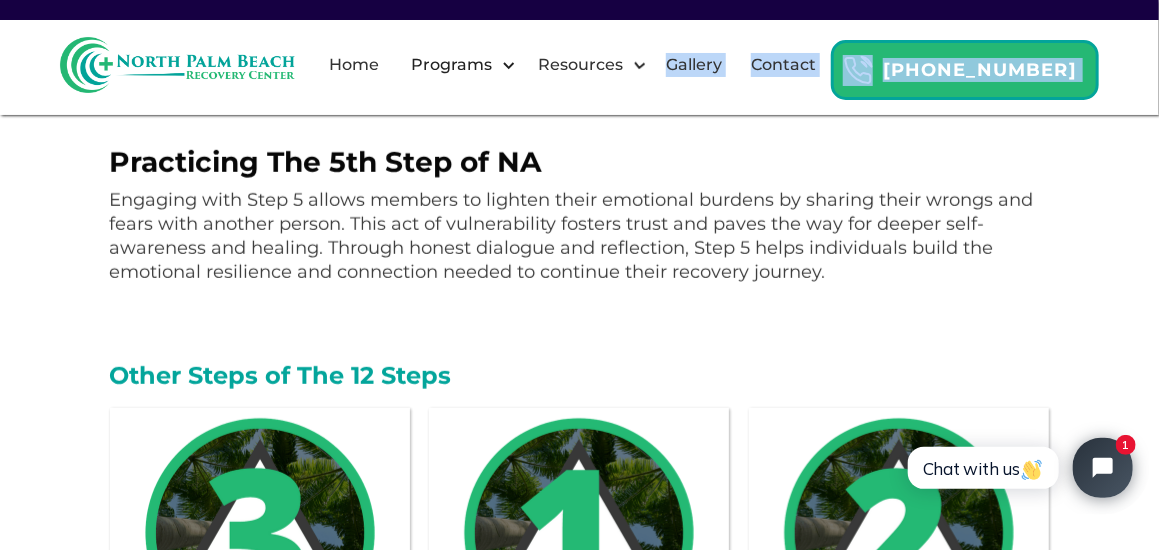 scroll, scrollTop: 3233, scrollLeft: 0, axis: vertical 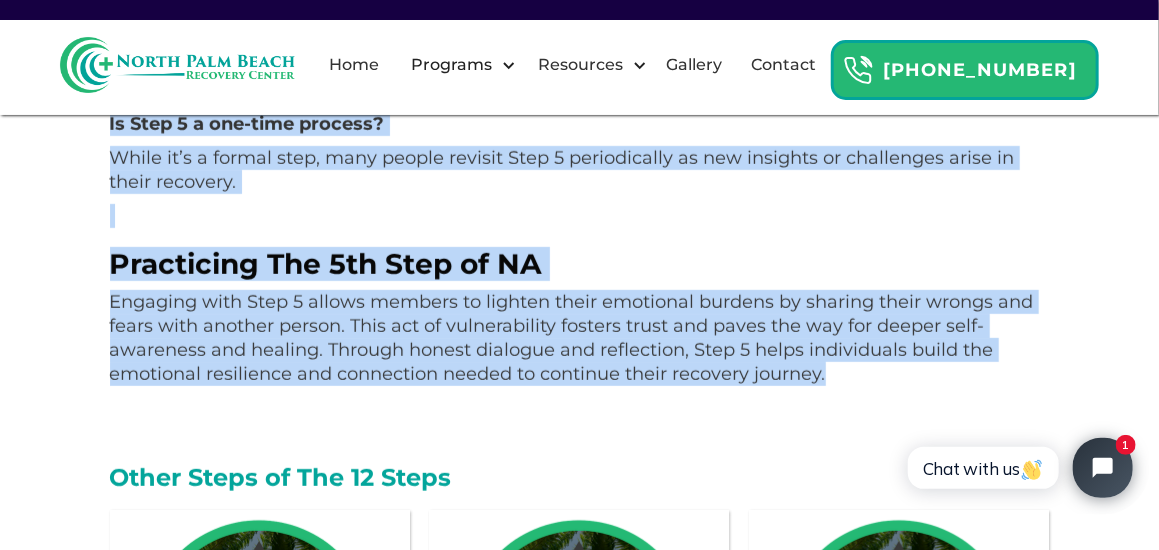 drag, startPoint x: 107, startPoint y: 267, endPoint x: 975, endPoint y: 356, distance: 872.55084 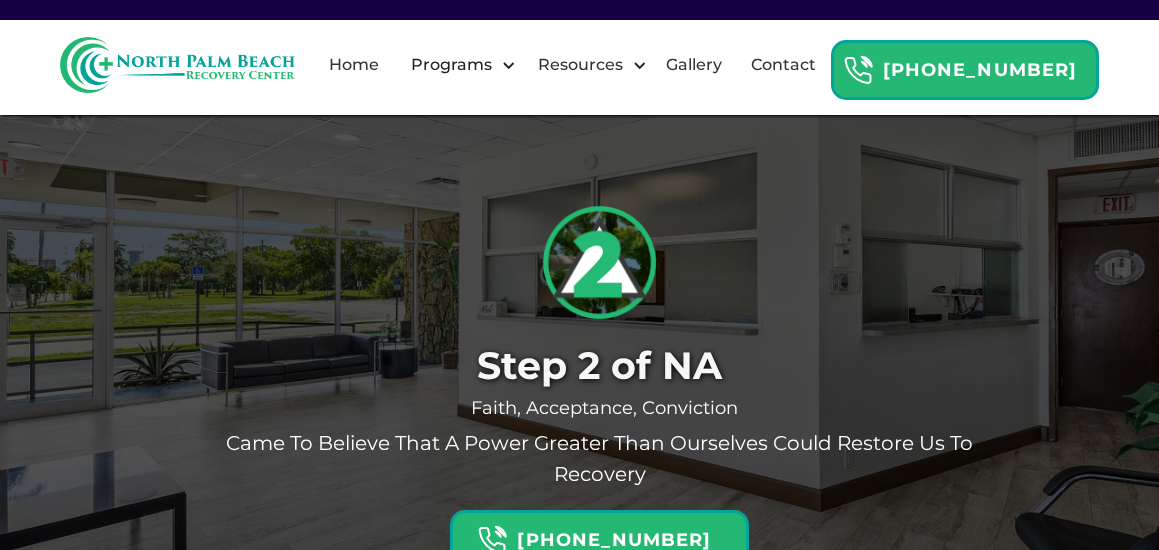 scroll, scrollTop: 3961, scrollLeft: 0, axis: vertical 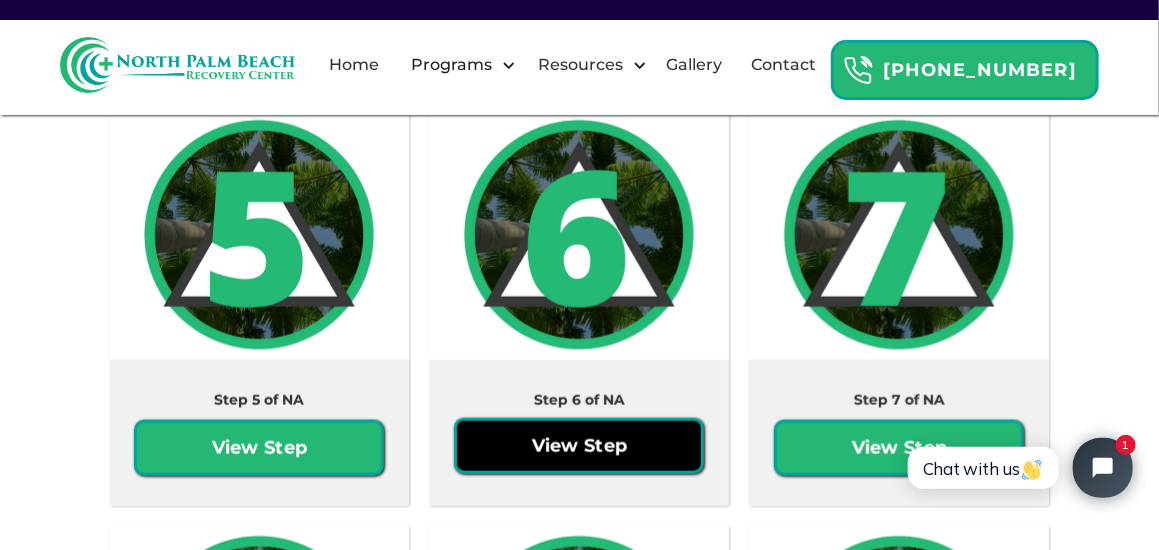click on "View Step" at bounding box center (579, 446) 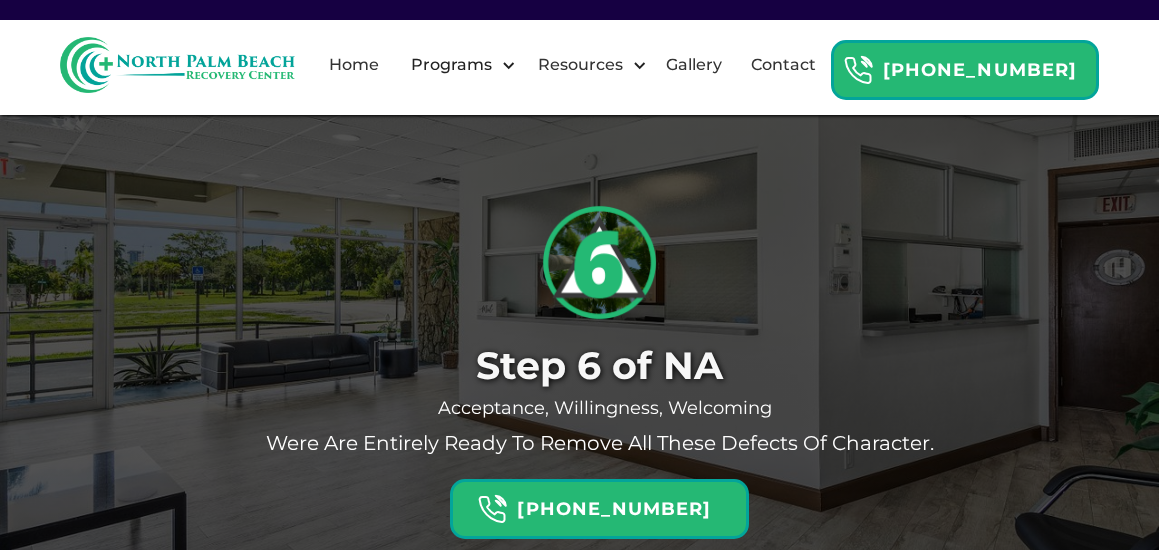 scroll, scrollTop: 0, scrollLeft: 0, axis: both 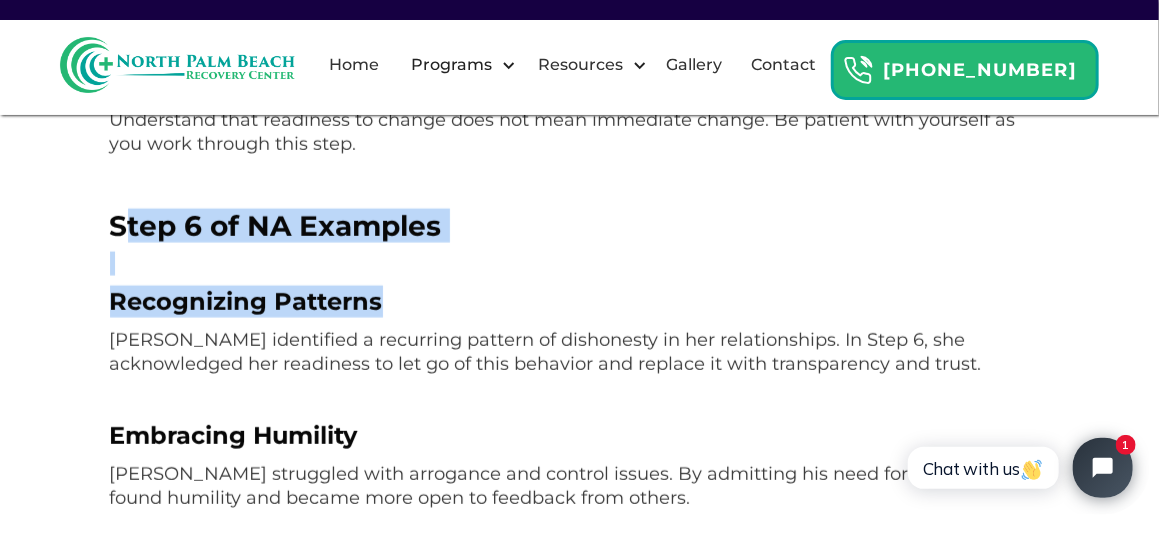 drag, startPoint x: 119, startPoint y: 228, endPoint x: 461, endPoint y: 282, distance: 346.2369 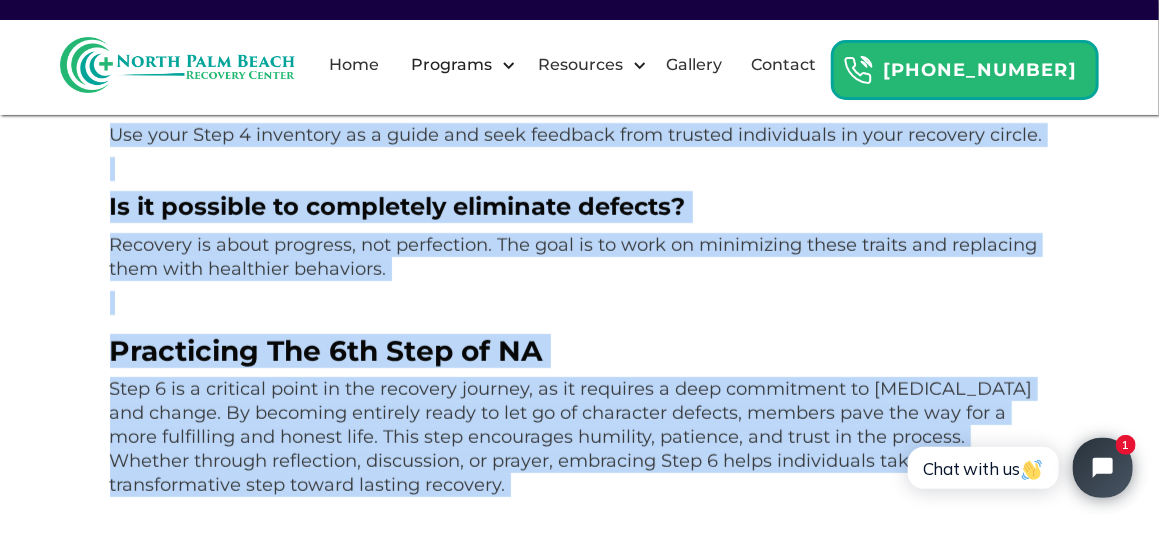 scroll, scrollTop: 3056, scrollLeft: 0, axis: vertical 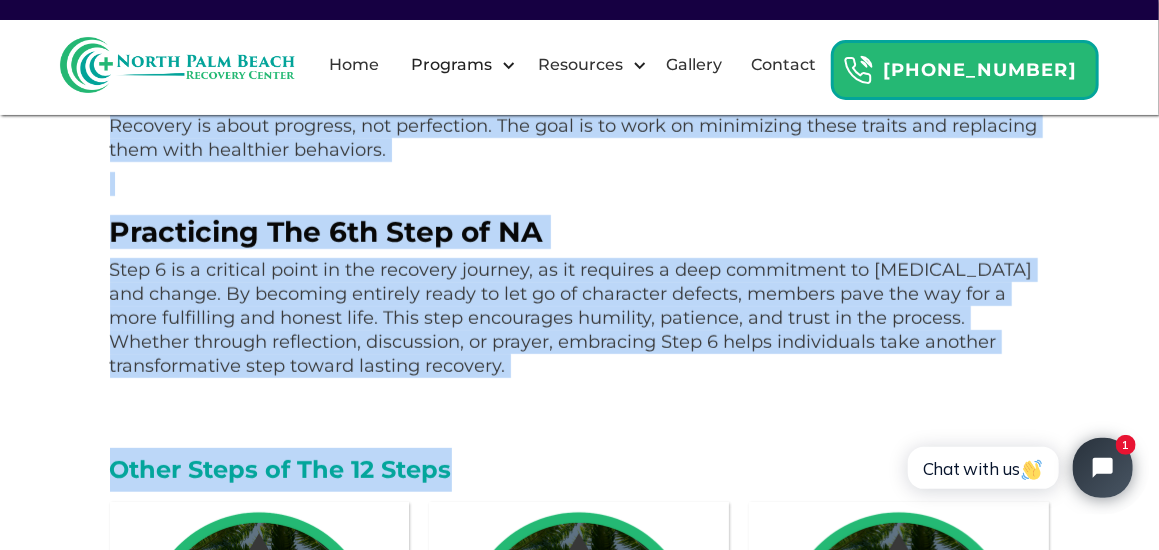 drag, startPoint x: 108, startPoint y: 224, endPoint x: 945, endPoint y: 370, distance: 849.6382 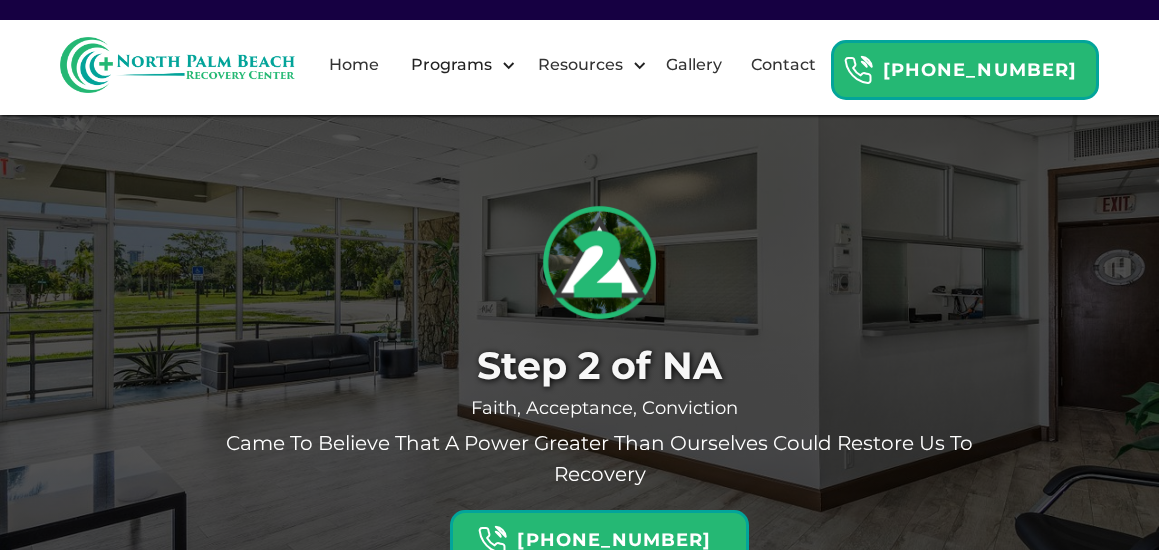 scroll, scrollTop: 3961, scrollLeft: 0, axis: vertical 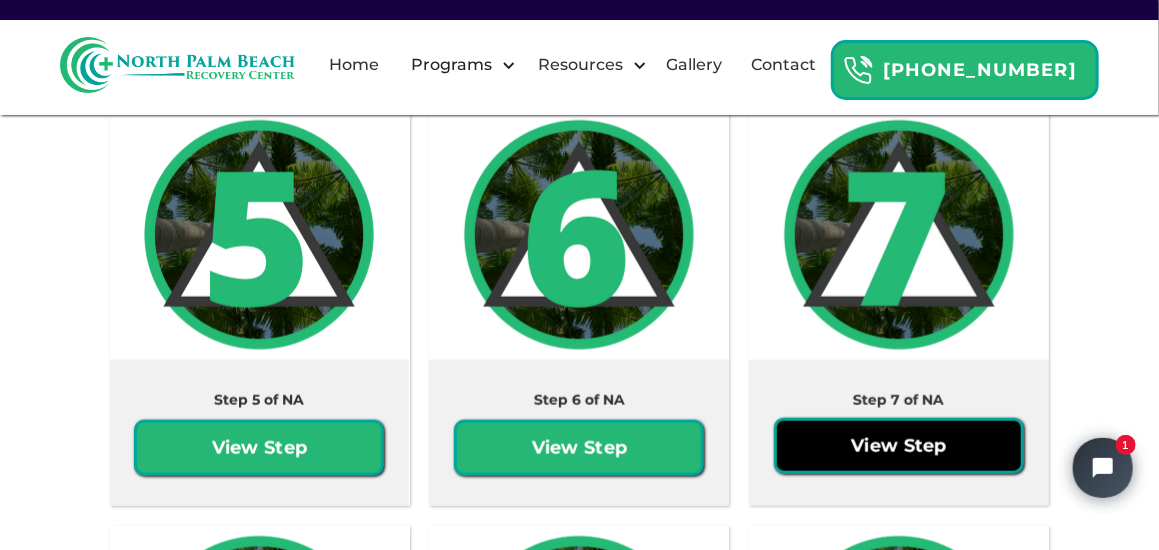 click on "View Step" at bounding box center [899, 446] 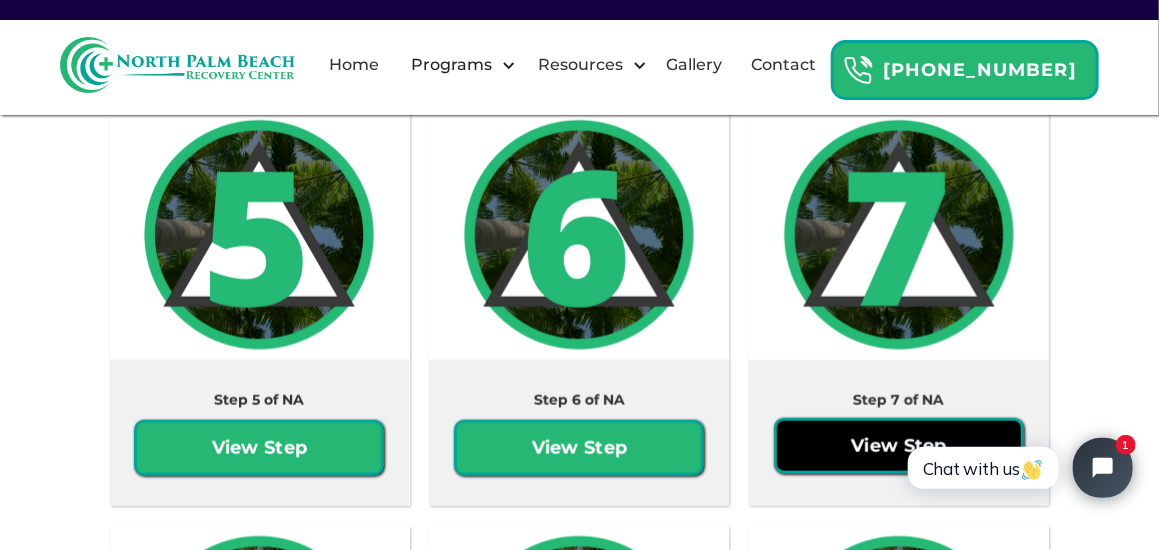 click on "View Step" at bounding box center [899, 446] 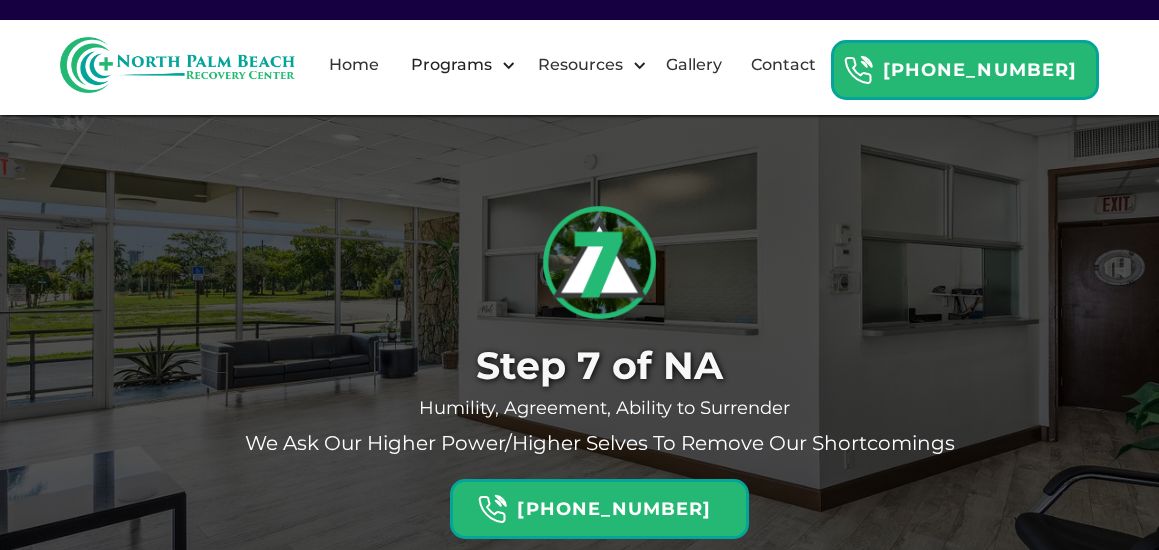 scroll, scrollTop: 0, scrollLeft: 0, axis: both 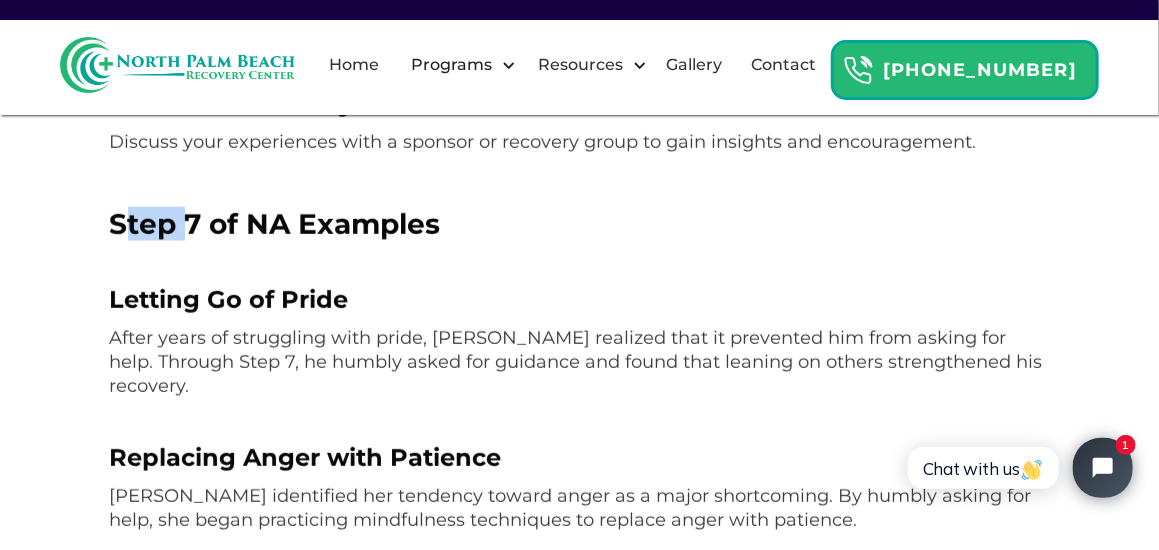 drag, startPoint x: 121, startPoint y: 229, endPoint x: 183, endPoint y: 225, distance: 62.1289 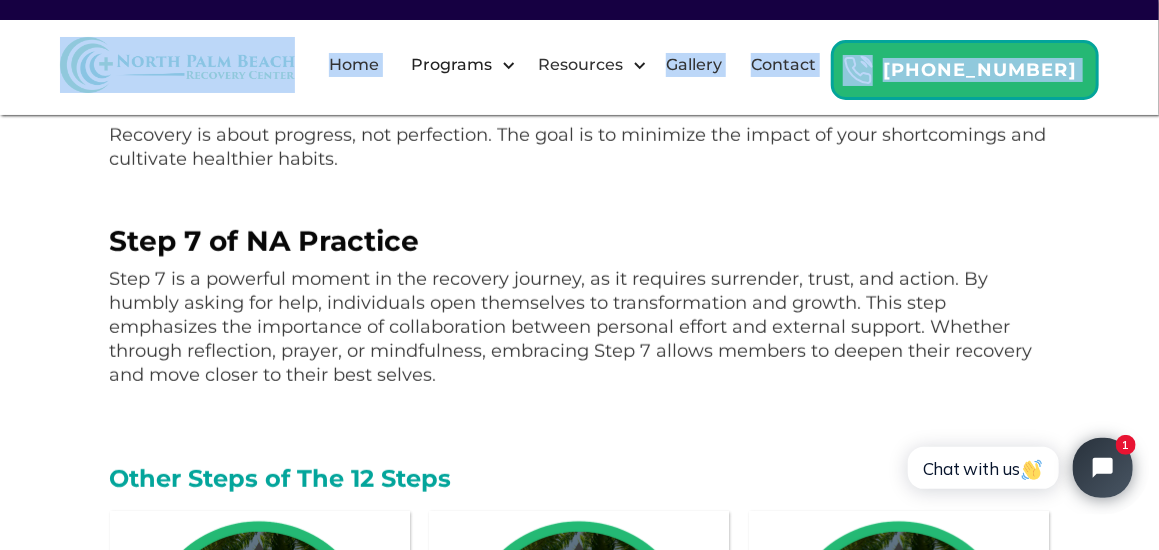 scroll, scrollTop: 3125, scrollLeft: 0, axis: vertical 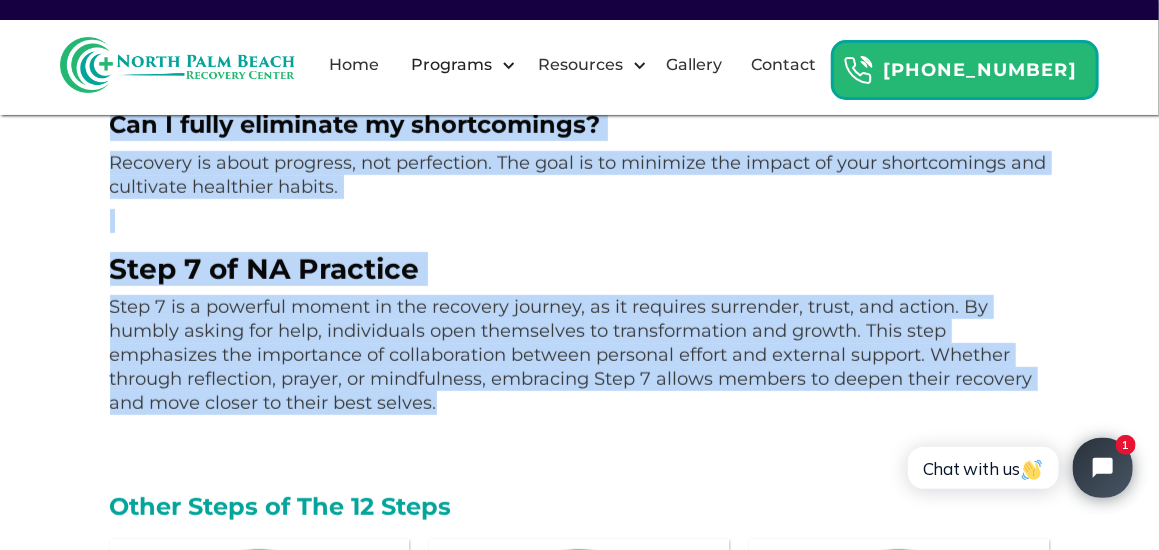 drag, startPoint x: 183, startPoint y: 225, endPoint x: 632, endPoint y: 375, distance: 473.39307 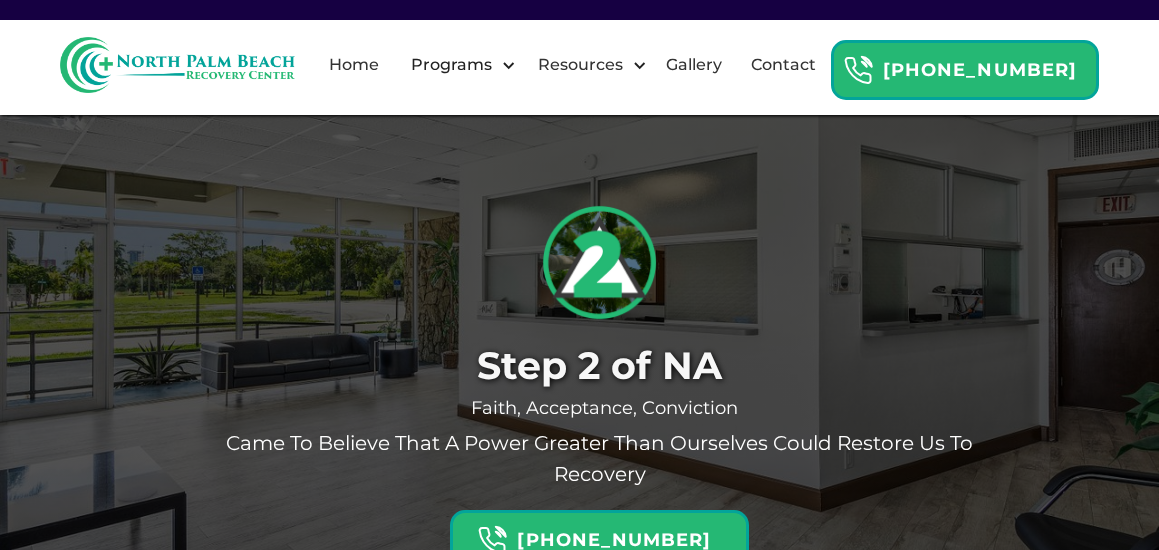 scroll, scrollTop: 3961, scrollLeft: 0, axis: vertical 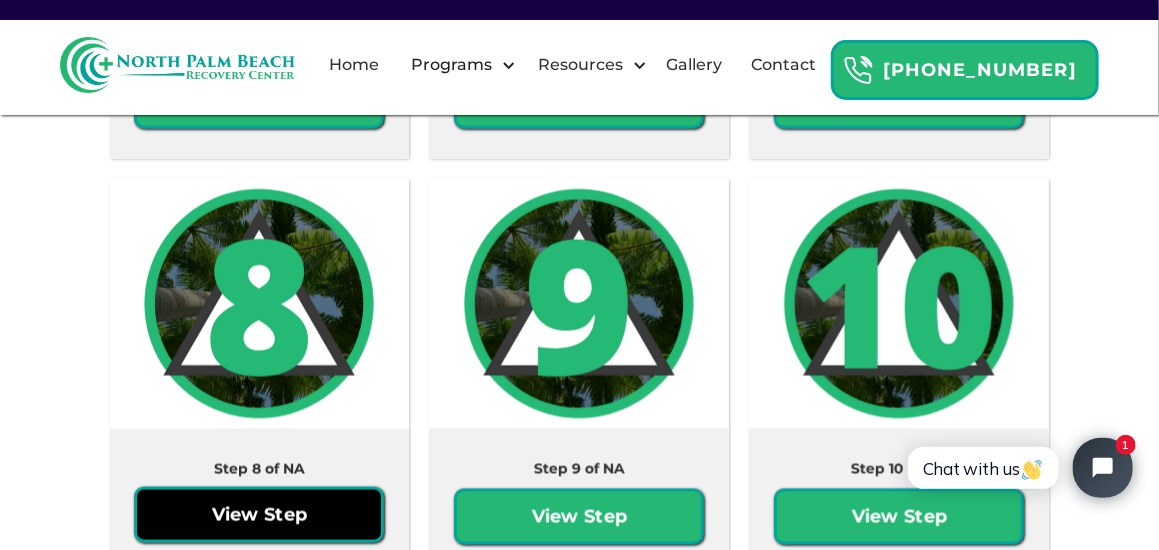 click on "View Step" at bounding box center [259, 515] 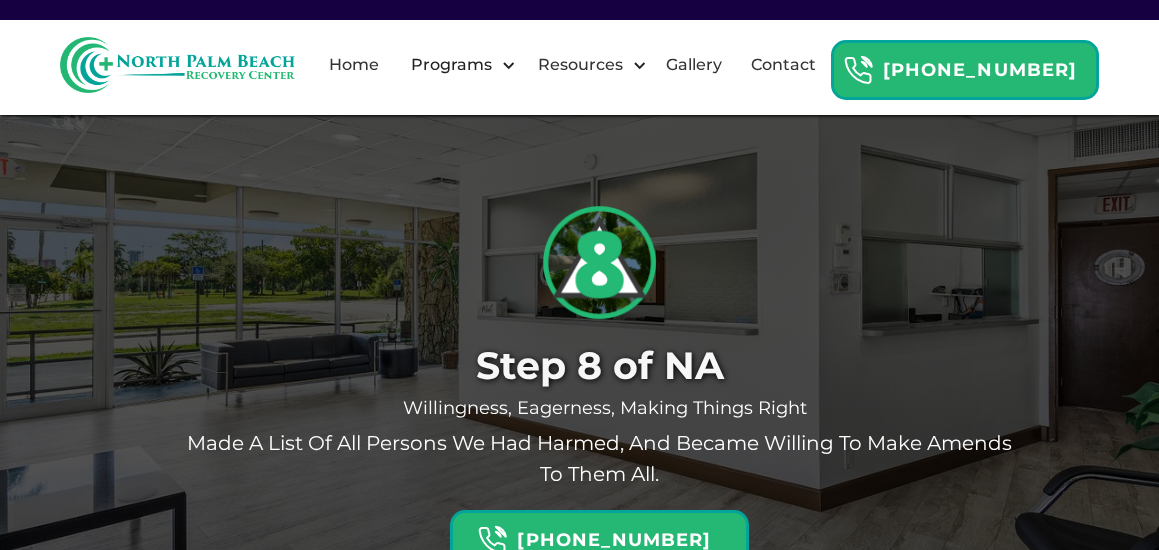 scroll, scrollTop: 0, scrollLeft: 0, axis: both 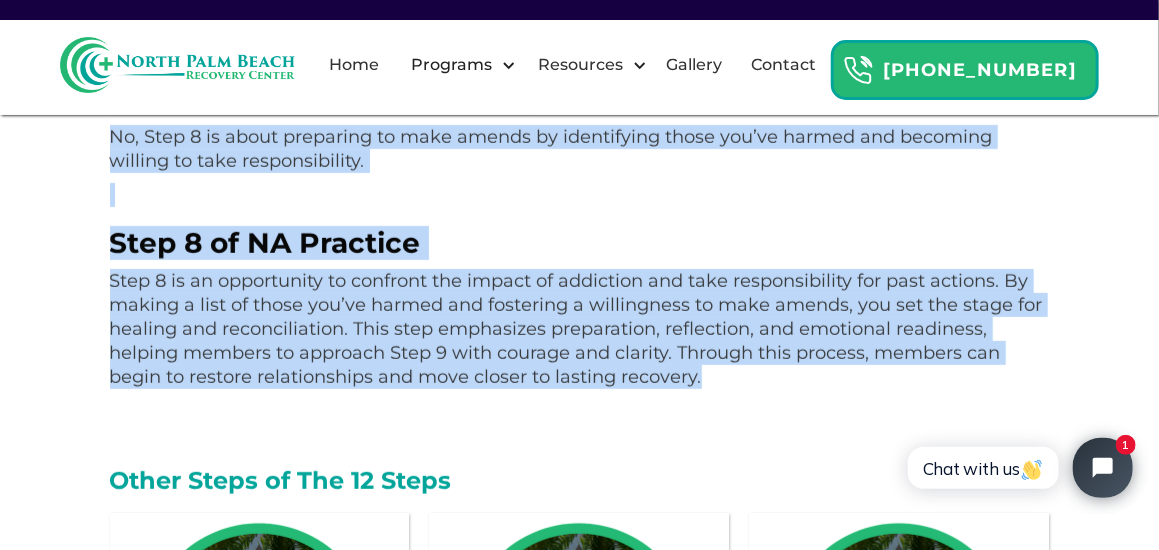 drag, startPoint x: 111, startPoint y: 189, endPoint x: 712, endPoint y: 383, distance: 631.5354 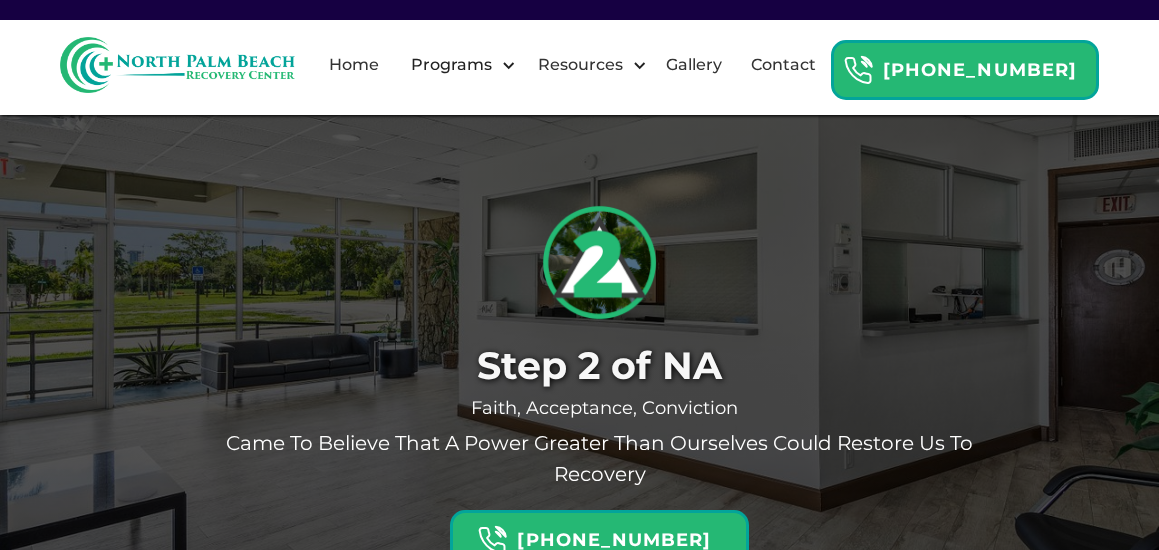 scroll, scrollTop: 4308, scrollLeft: 0, axis: vertical 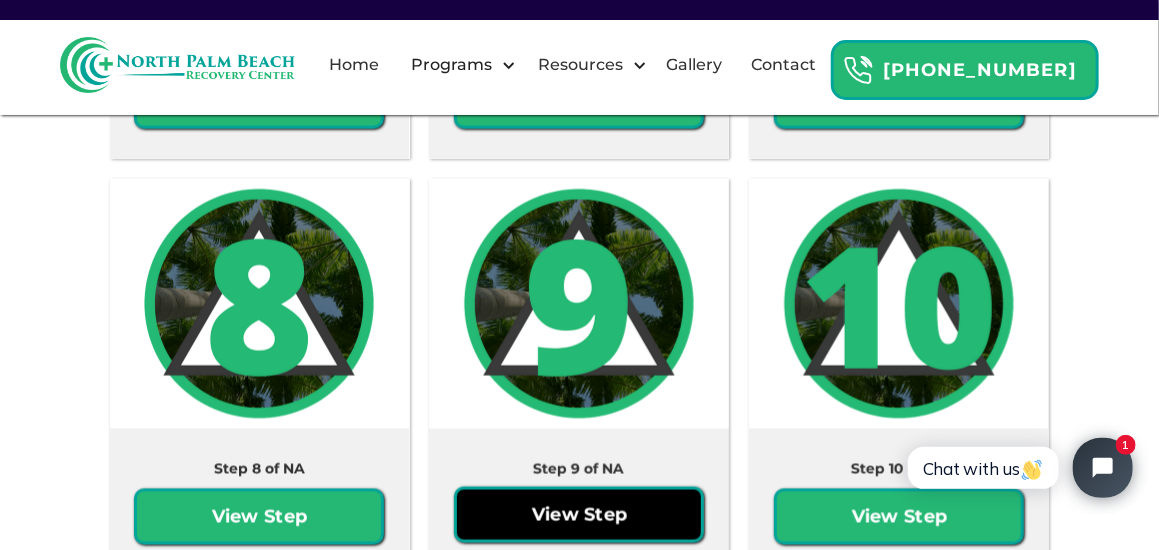 click on "View Step" at bounding box center [579, 515] 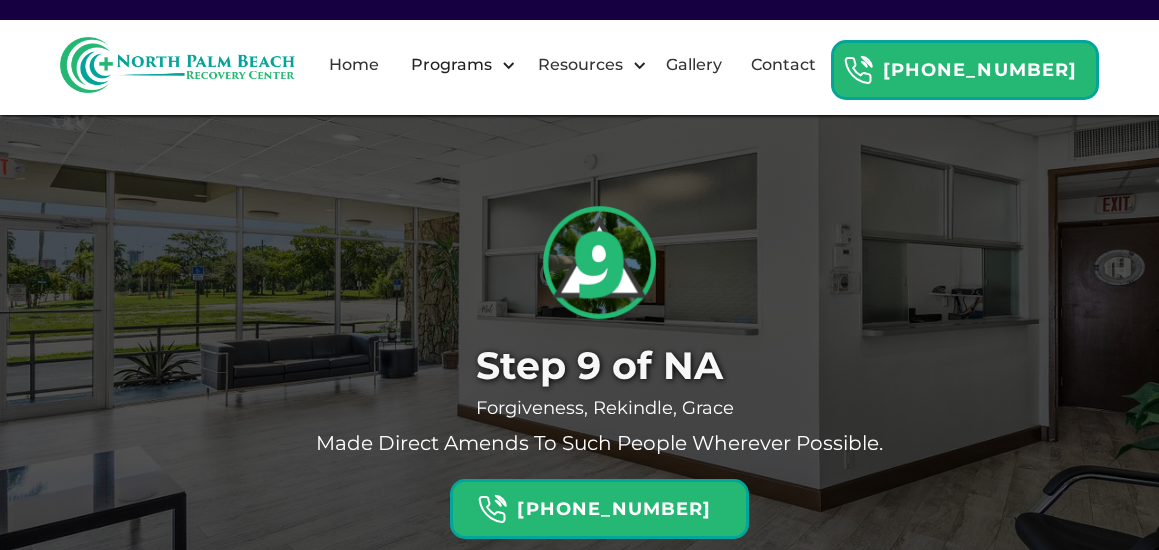 scroll, scrollTop: 0, scrollLeft: 0, axis: both 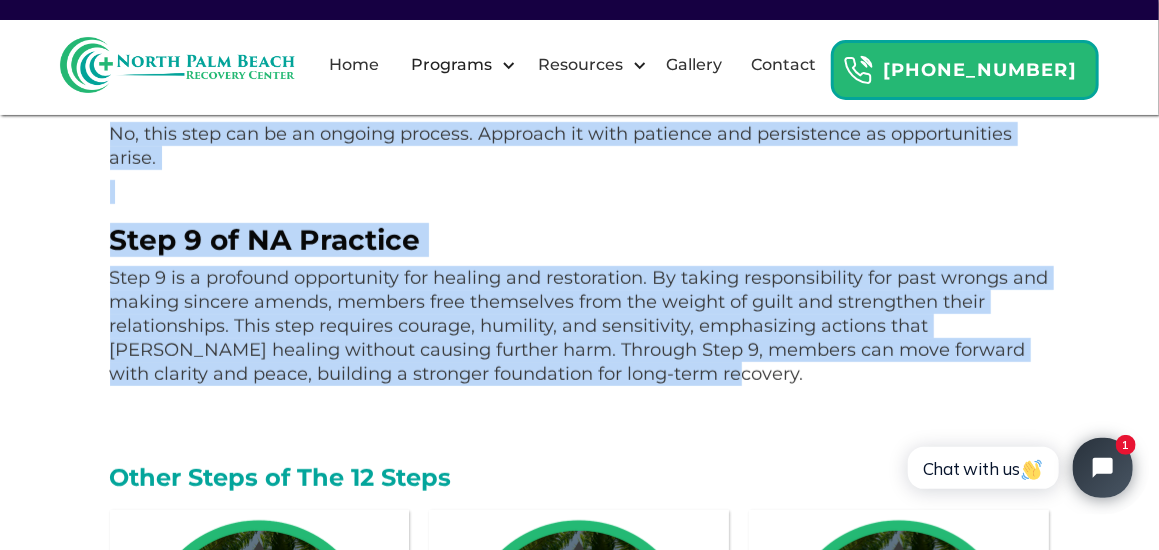 drag, startPoint x: 108, startPoint y: 185, endPoint x: 766, endPoint y: 388, distance: 688.60223 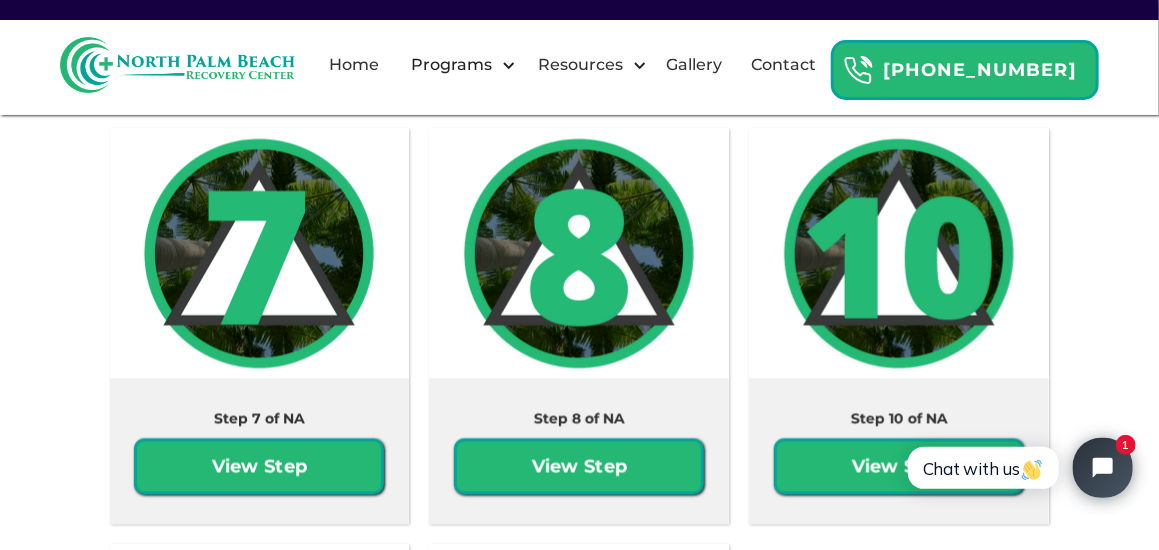 scroll, scrollTop: 4572, scrollLeft: 0, axis: vertical 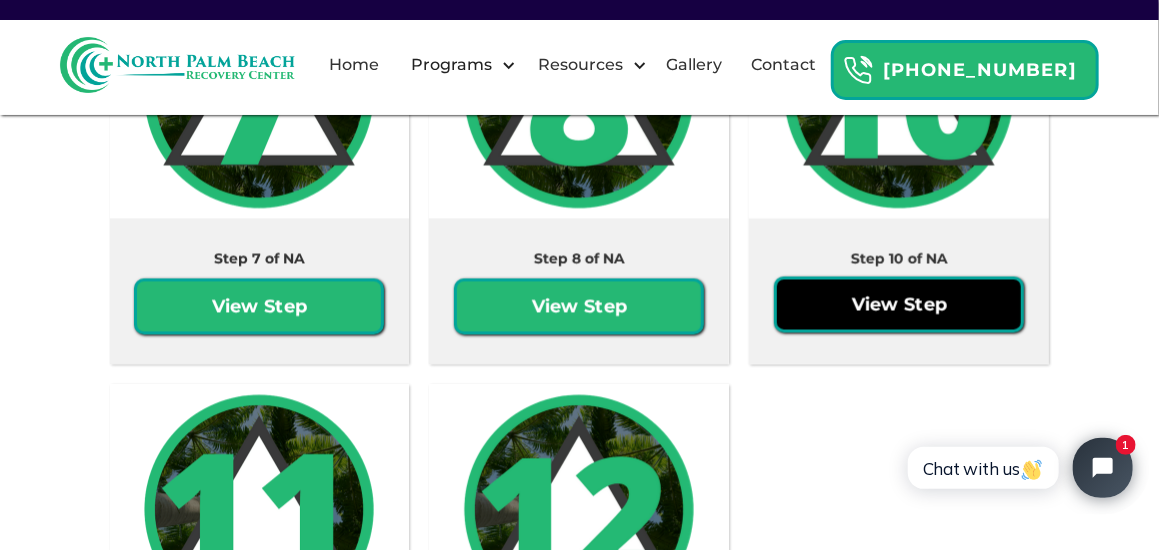 click on "View Step" at bounding box center (899, 304) 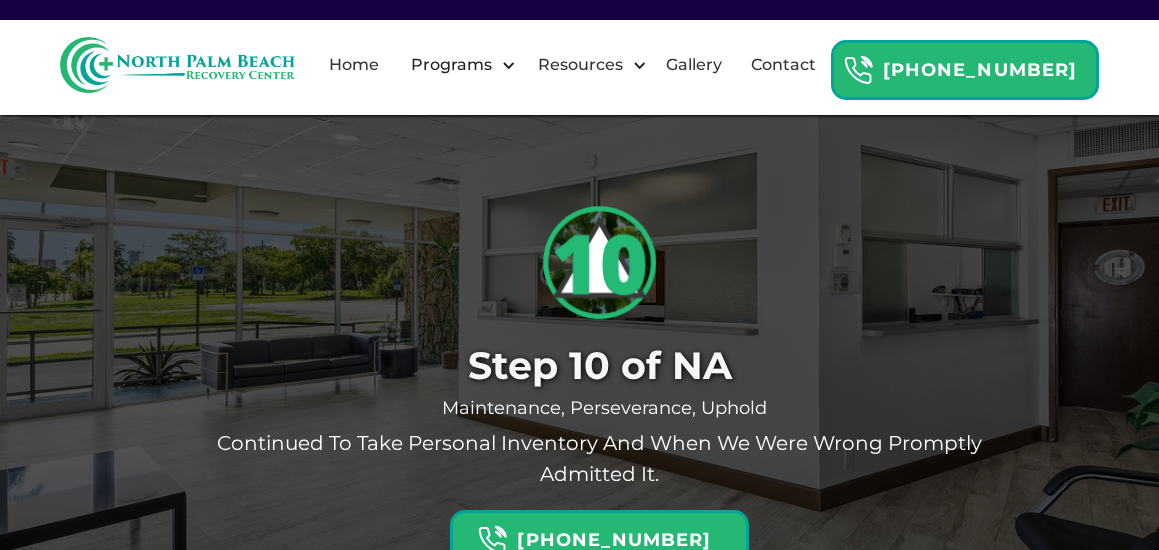 scroll, scrollTop: 0, scrollLeft: 0, axis: both 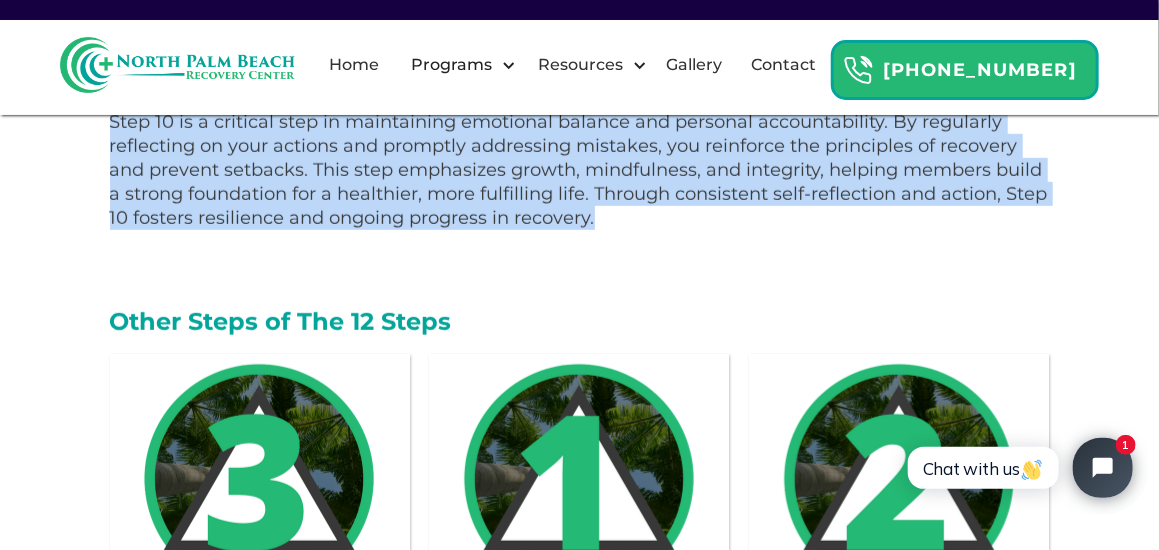 drag, startPoint x: 108, startPoint y: 144, endPoint x: 816, endPoint y: 221, distance: 712.17487 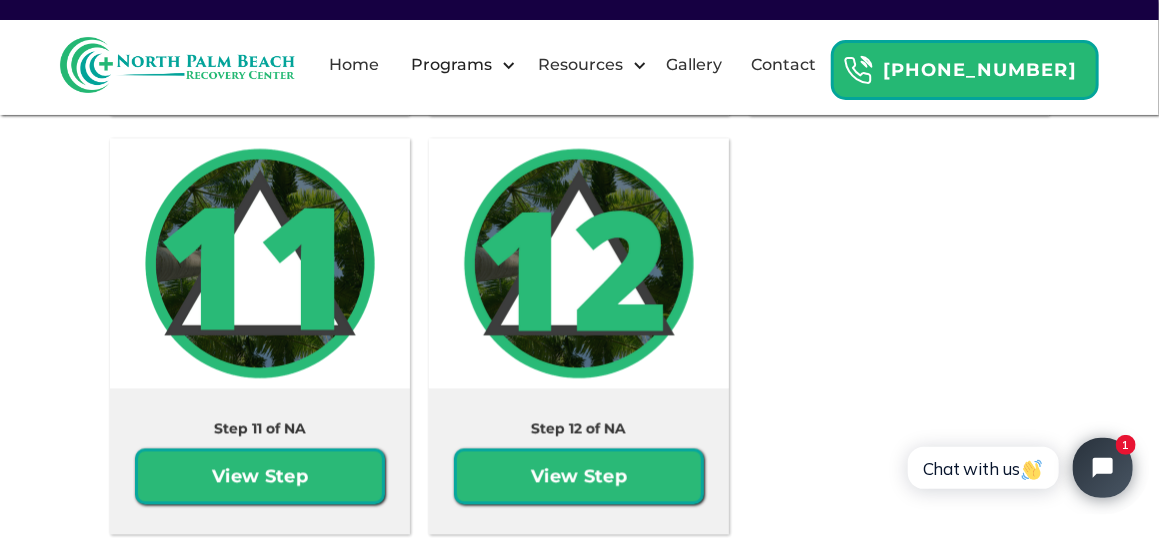 scroll, scrollTop: 4980, scrollLeft: 0, axis: vertical 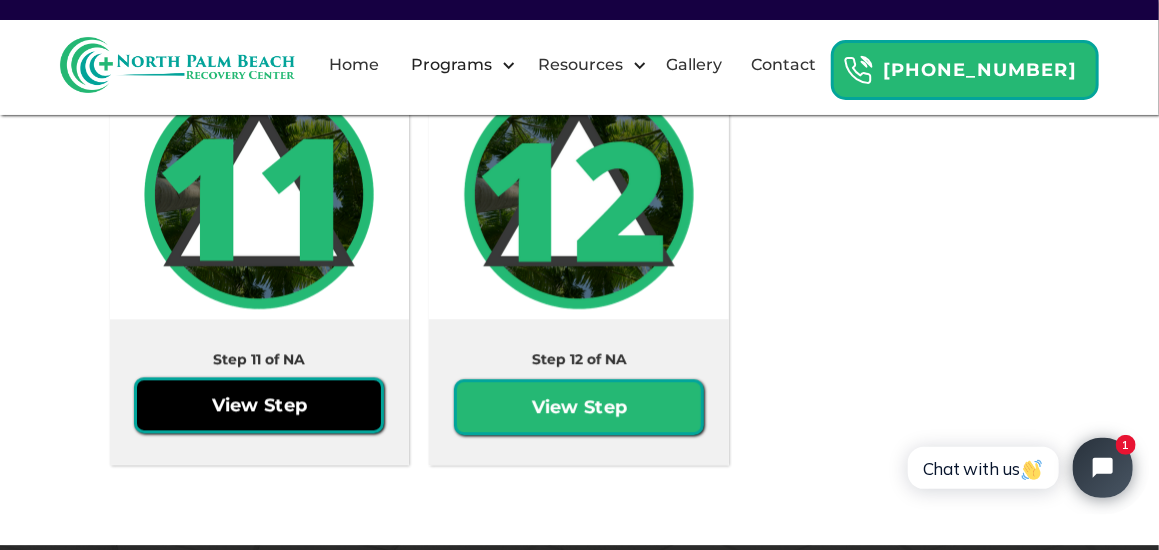 click on "View Step" at bounding box center [259, 405] 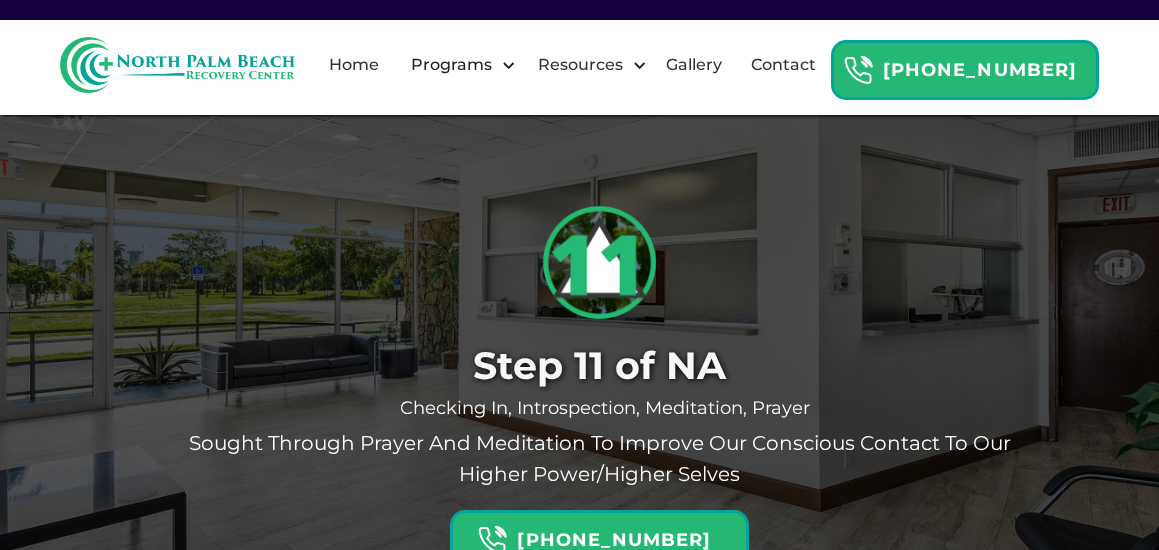 scroll, scrollTop: 0, scrollLeft: 0, axis: both 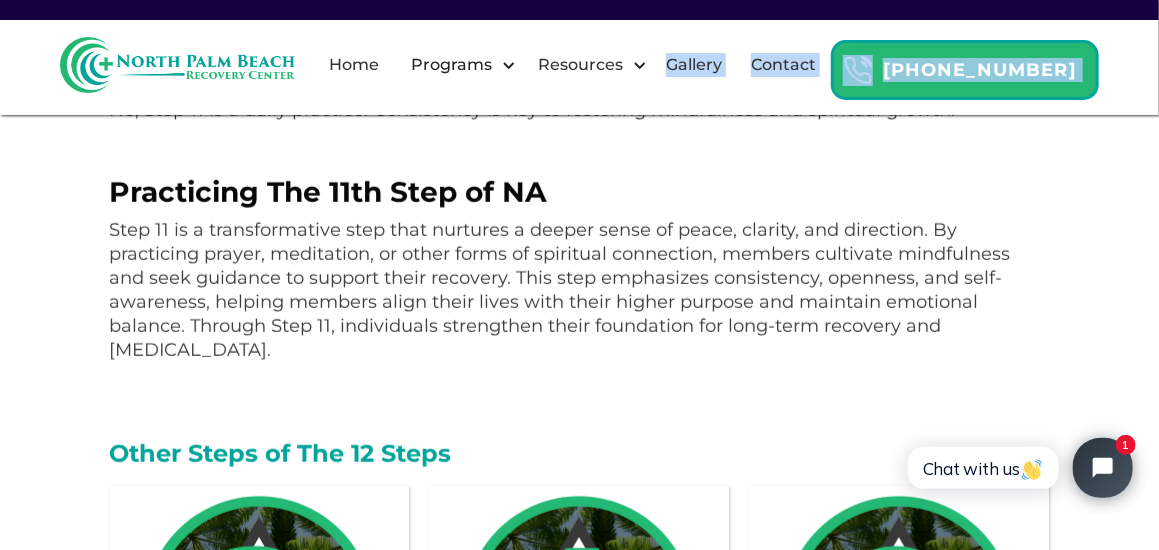 drag, startPoint x: 114, startPoint y: 267, endPoint x: 1003, endPoint y: 306, distance: 889.85504 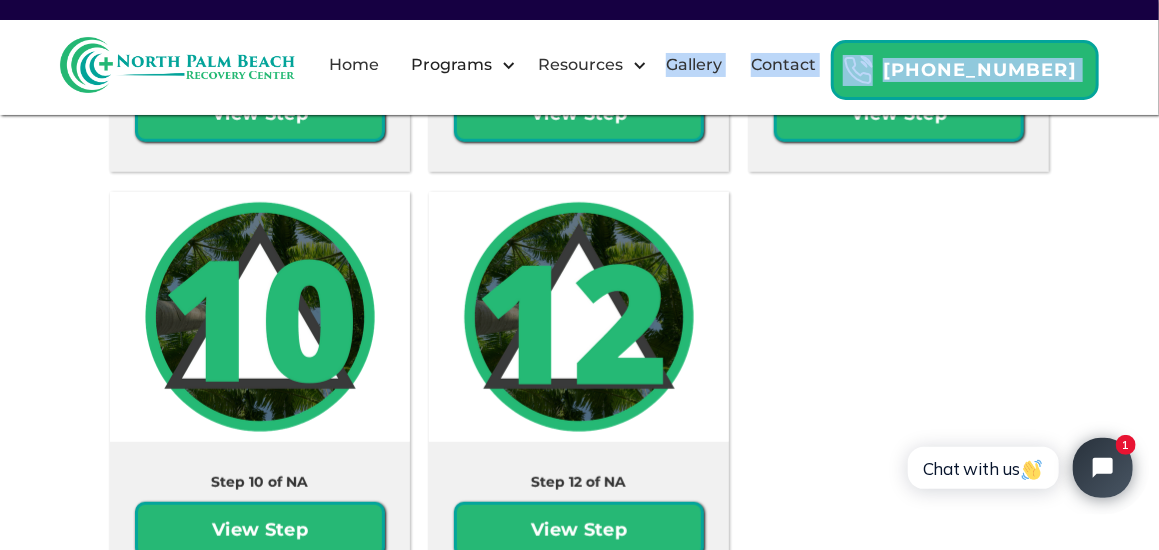 scroll, scrollTop: 4889, scrollLeft: 0, axis: vertical 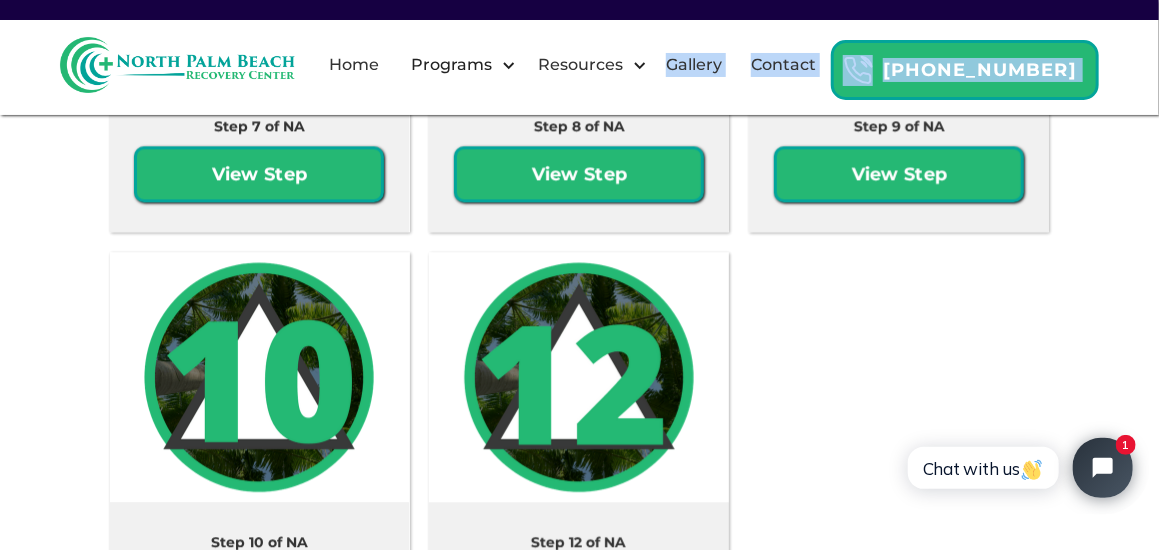 click on "View Step" at bounding box center (579, 588) 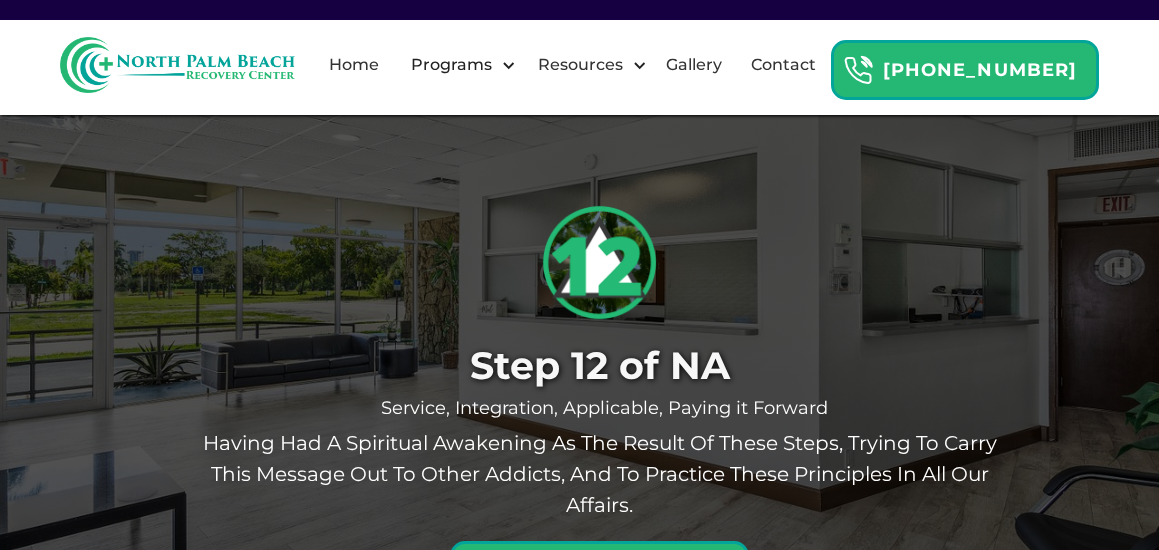 scroll, scrollTop: 0, scrollLeft: 0, axis: both 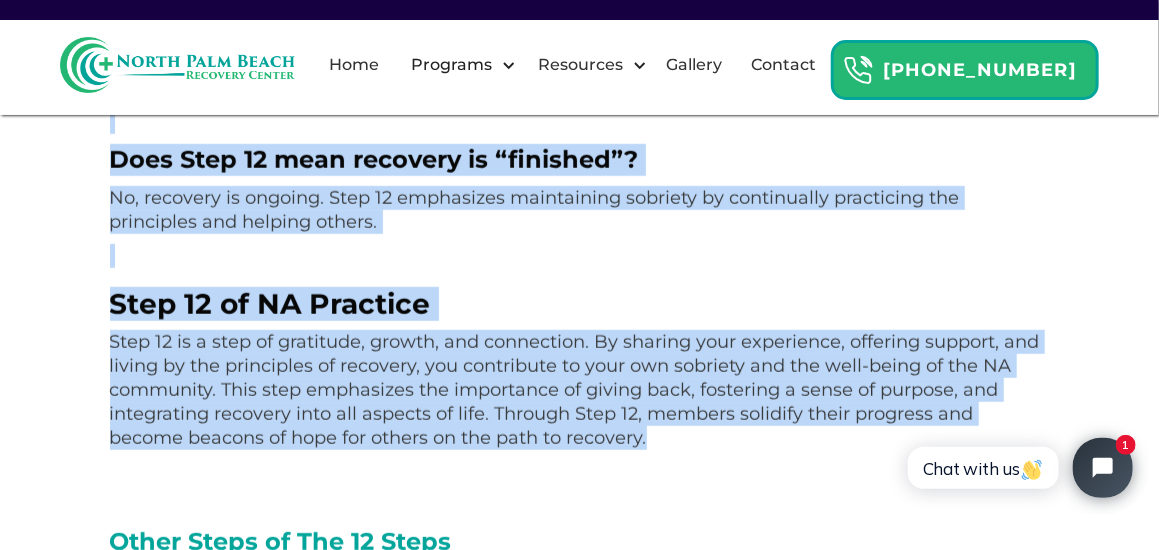 drag, startPoint x: 106, startPoint y: 242, endPoint x: 675, endPoint y: 450, distance: 605.82587 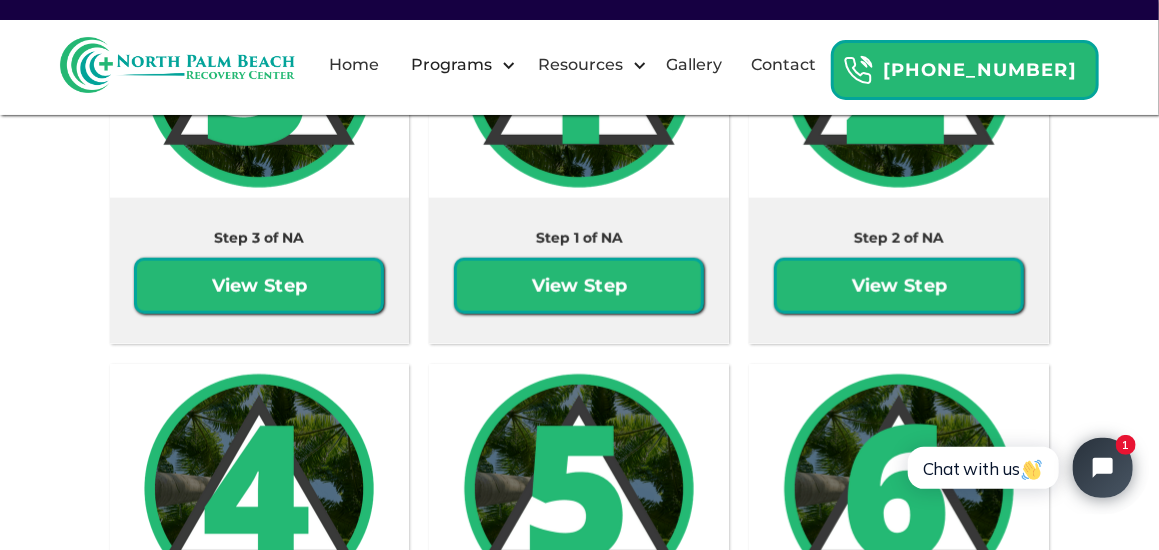 scroll, scrollTop: 3841, scrollLeft: 0, axis: vertical 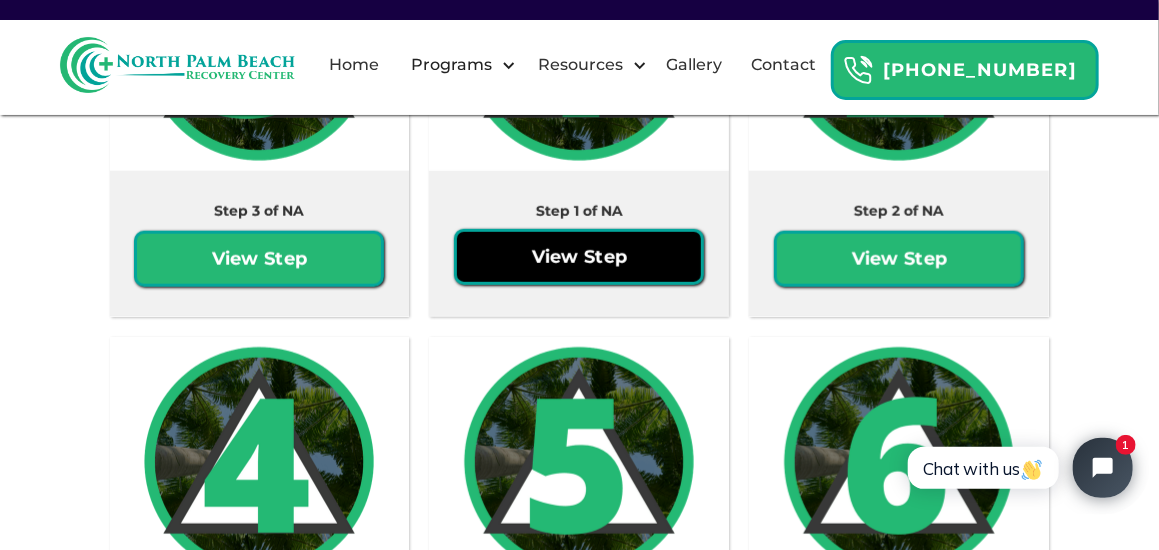 click on "View Step" at bounding box center (579, 257) 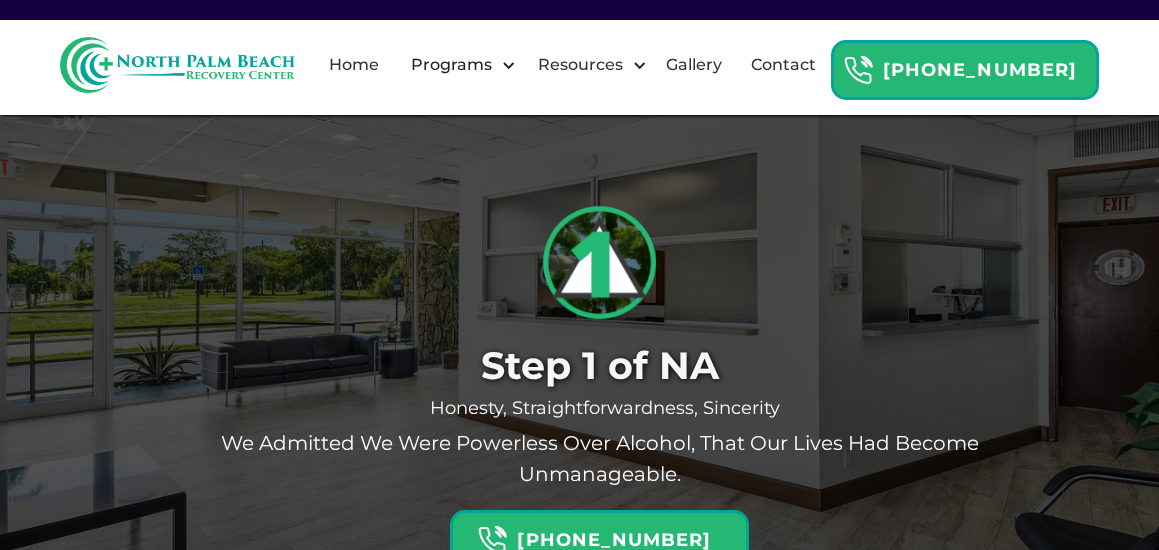 scroll, scrollTop: 0, scrollLeft: 0, axis: both 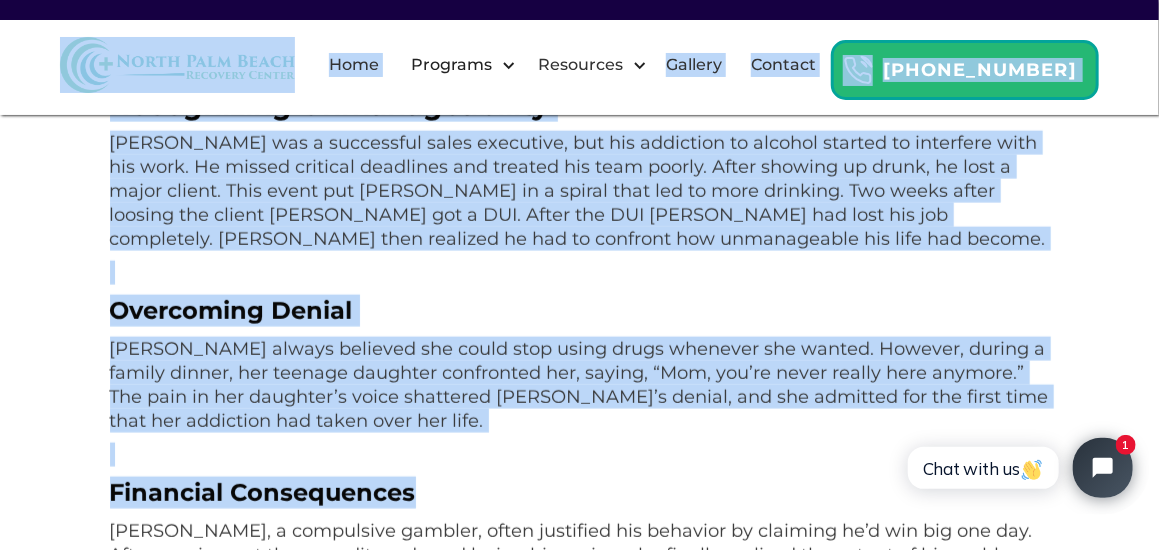 drag, startPoint x: 450, startPoint y: 489, endPoint x: 162, endPoint y: 44, distance: 530.06506 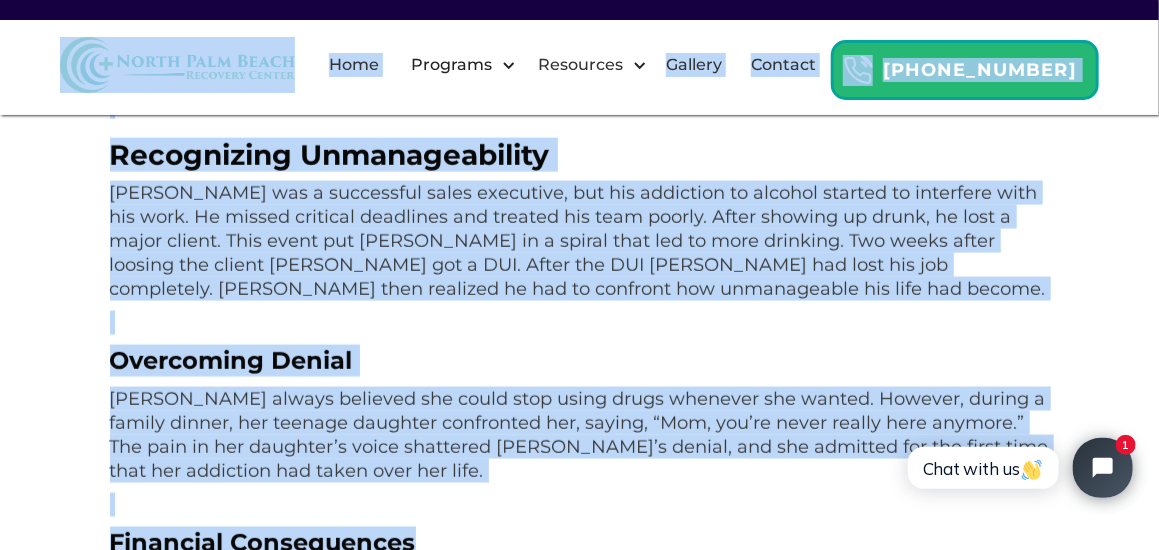 scroll, scrollTop: 1265, scrollLeft: 0, axis: vertical 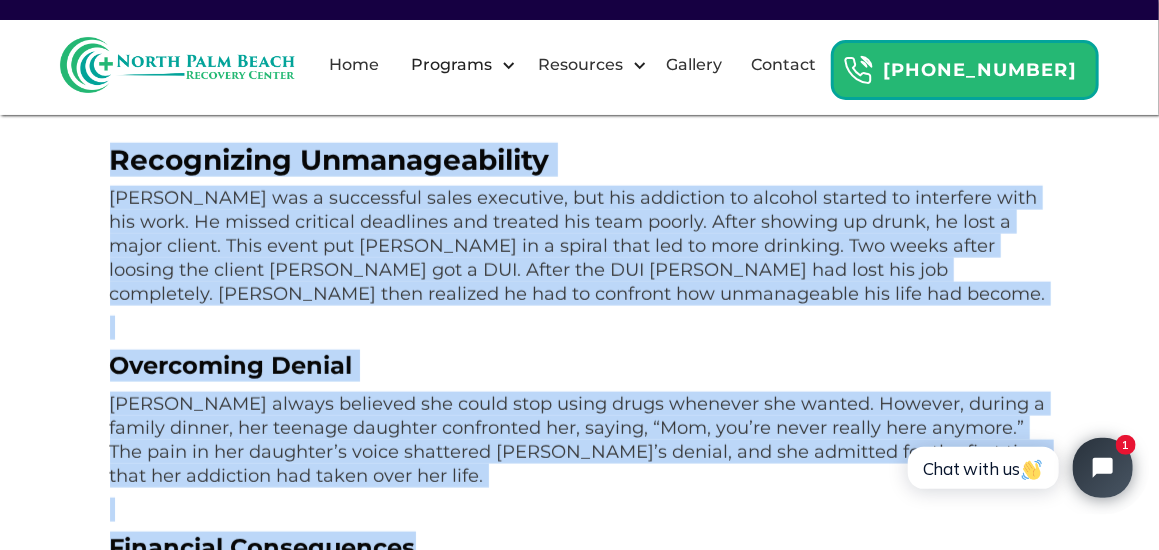 drag, startPoint x: 448, startPoint y: 496, endPoint x: 99, endPoint y: 160, distance: 484.45535 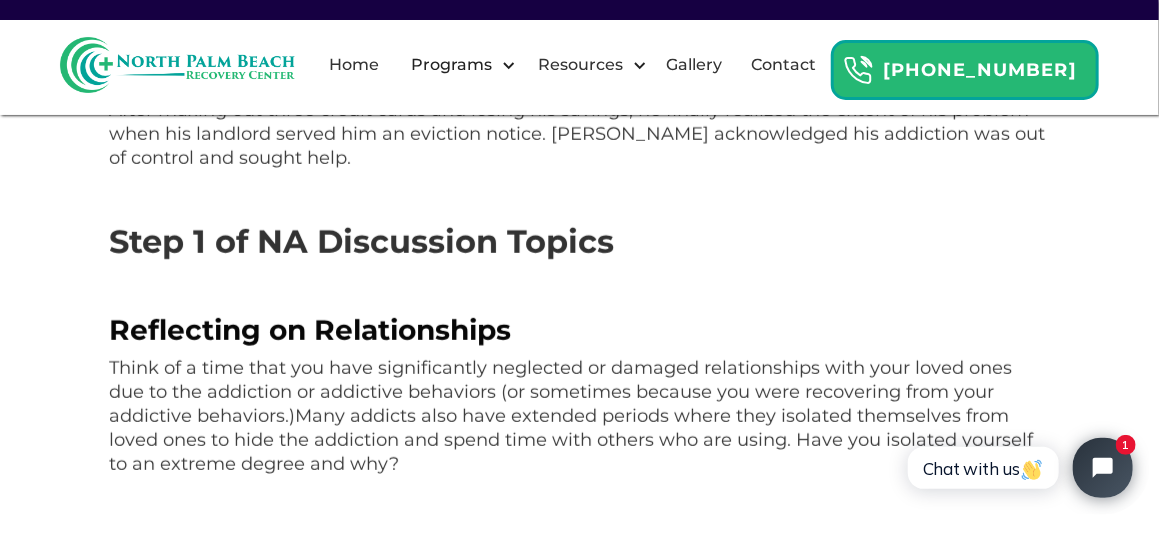 scroll, scrollTop: 1783, scrollLeft: 0, axis: vertical 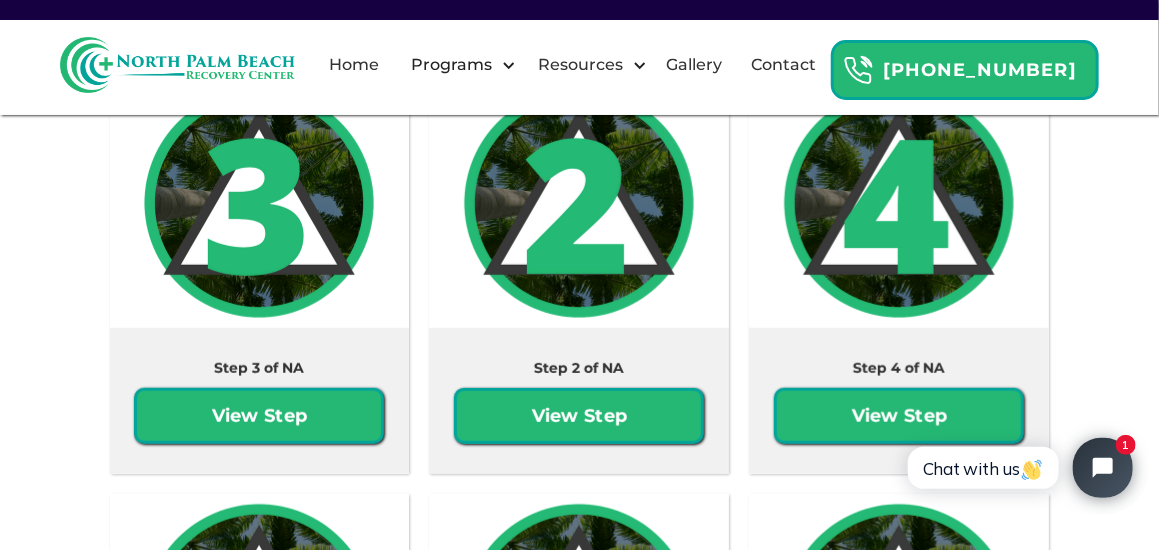 click on "Step 2 of NA View Step" at bounding box center [579, 401] 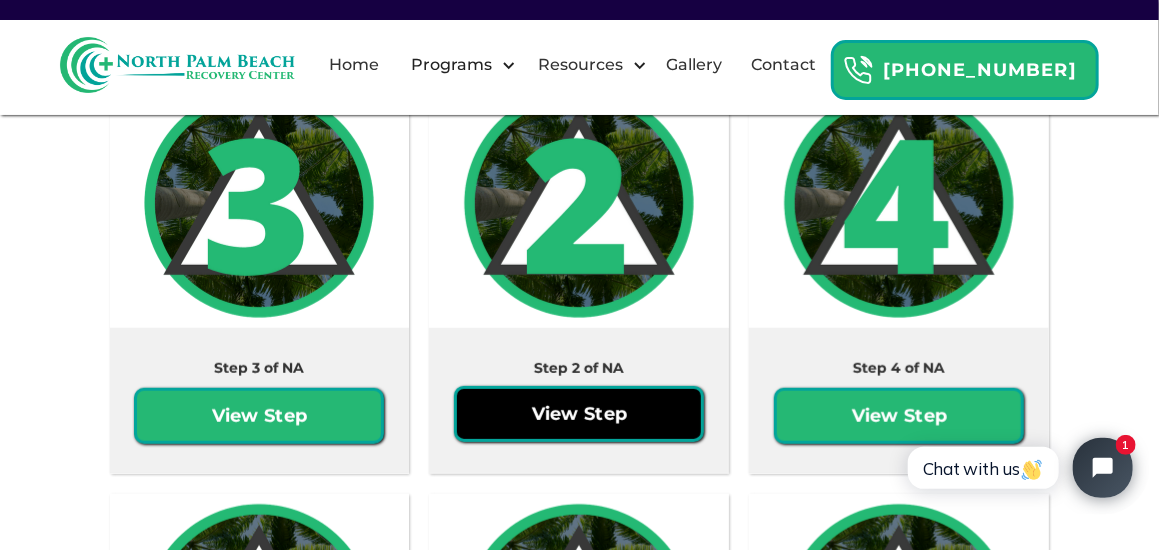 click on "View Step" at bounding box center [579, 414] 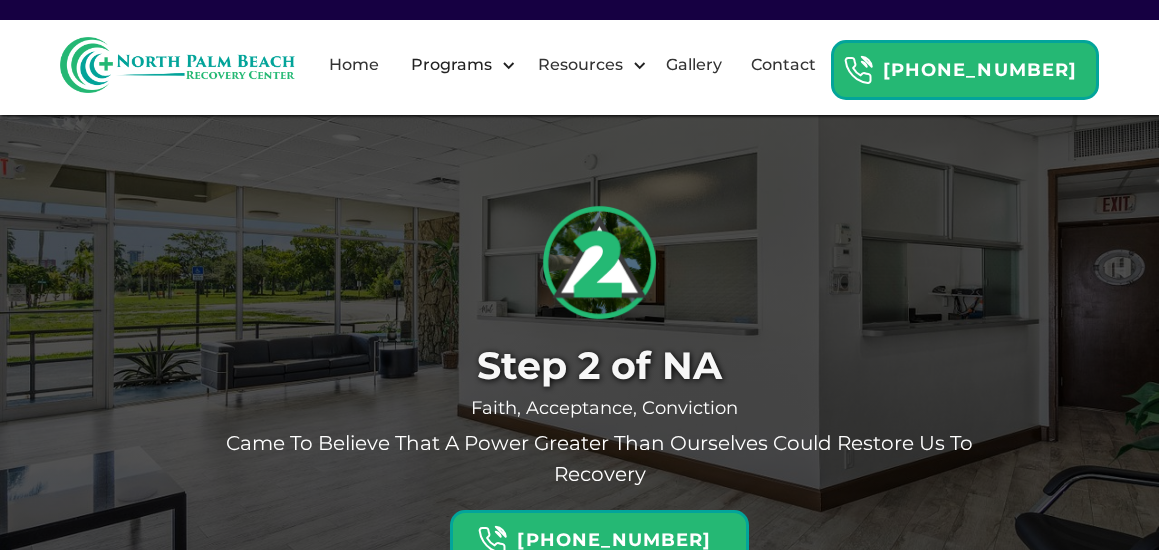 scroll, scrollTop: 0, scrollLeft: 0, axis: both 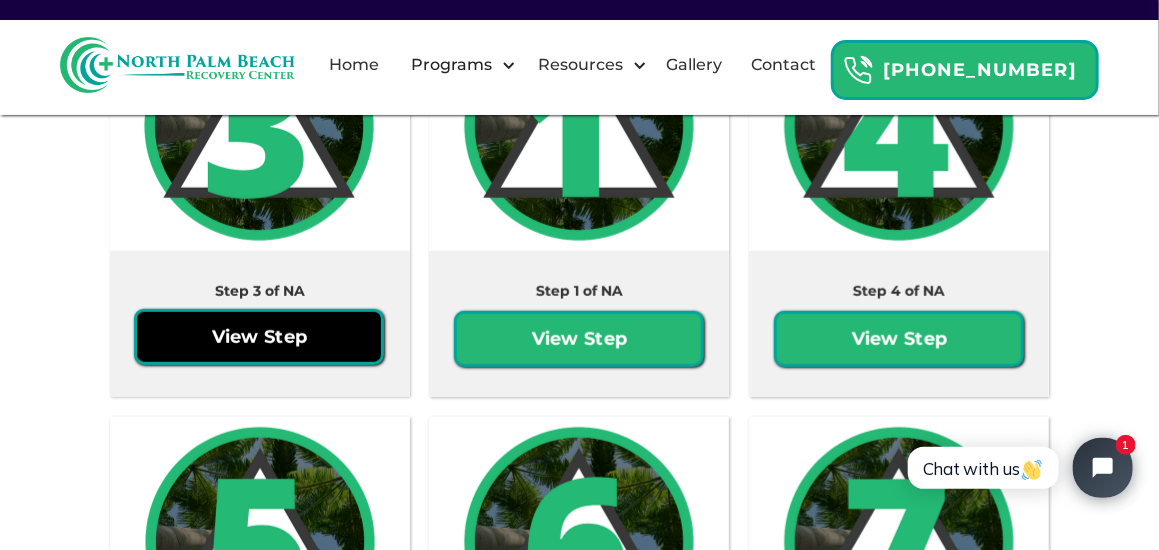 click on "View Step" at bounding box center [259, 337] 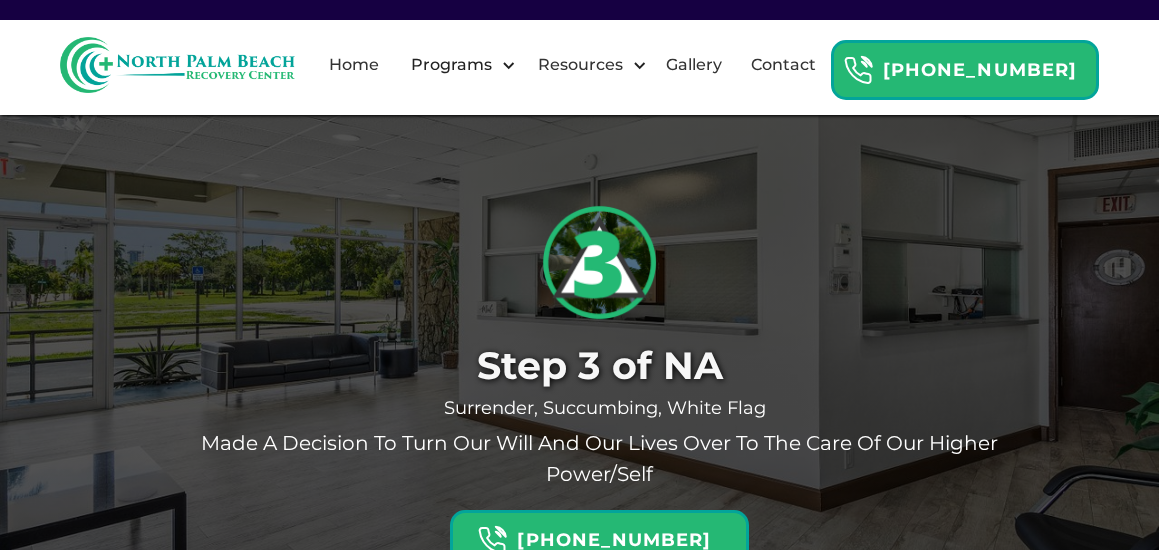 scroll, scrollTop: 0, scrollLeft: 0, axis: both 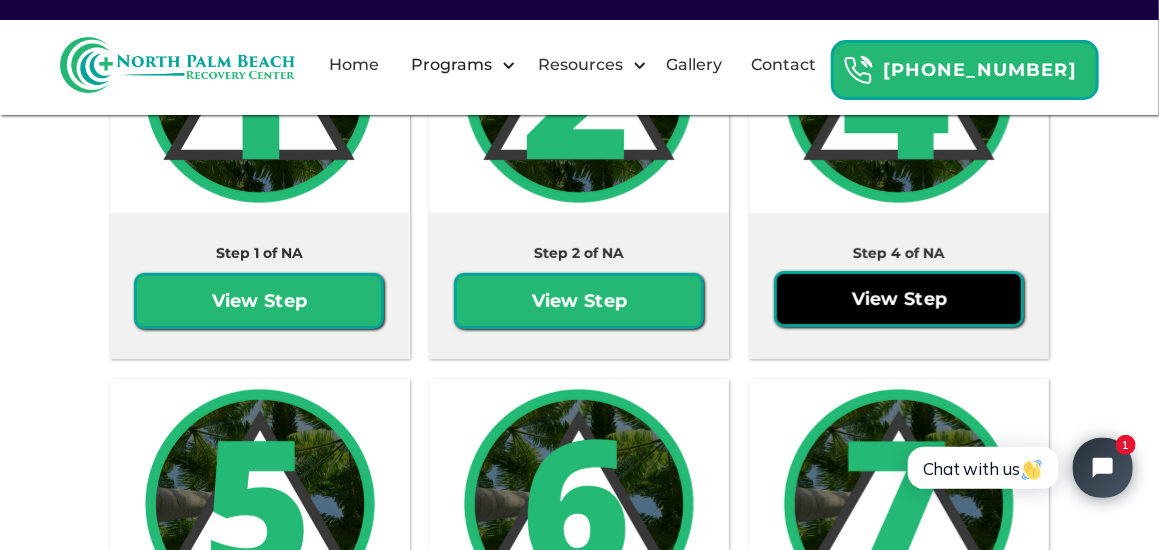click on "View Step" at bounding box center [899, 299] 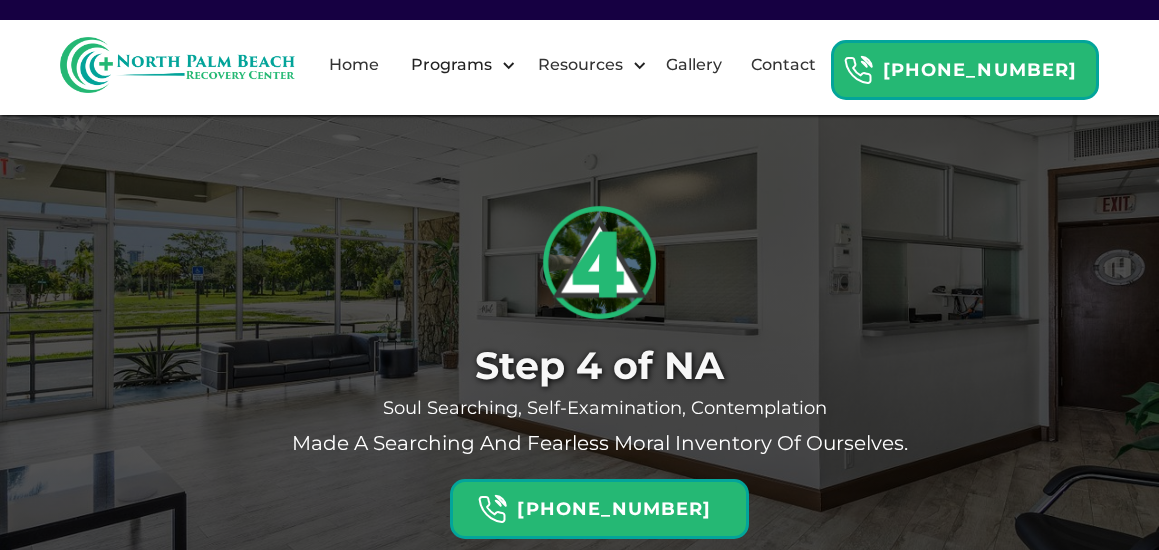 scroll, scrollTop: 0, scrollLeft: 0, axis: both 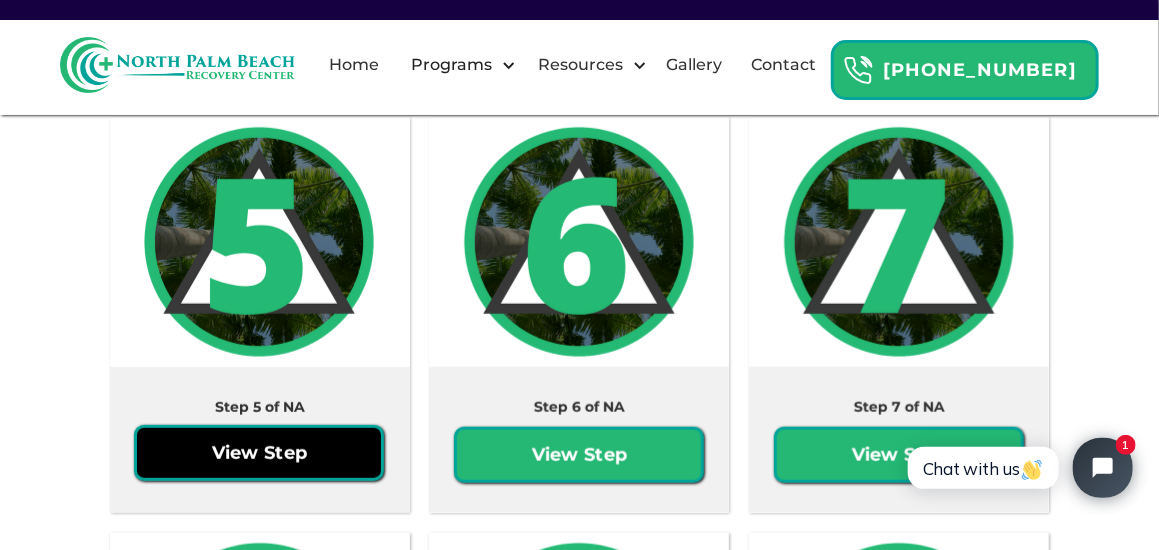 click on "View Step" at bounding box center [259, 453] 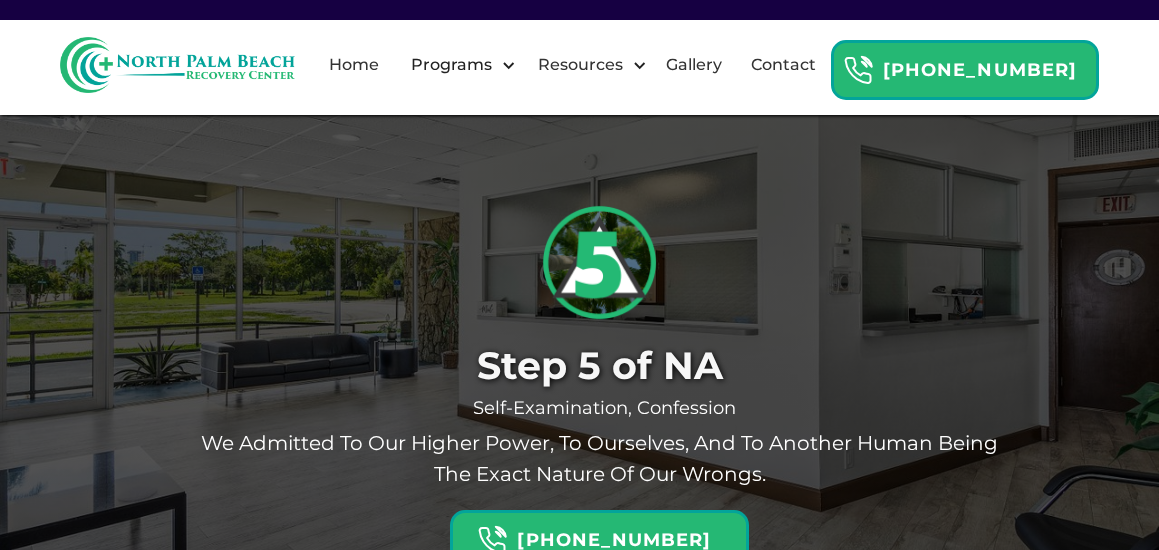 scroll, scrollTop: 0, scrollLeft: 0, axis: both 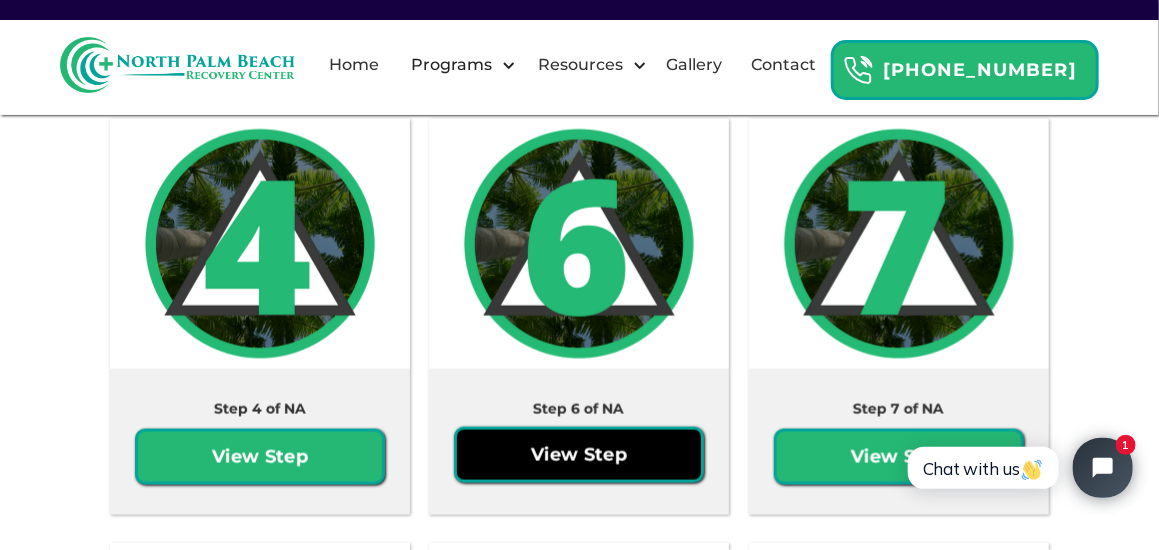 click on "View Step" at bounding box center [579, 455] 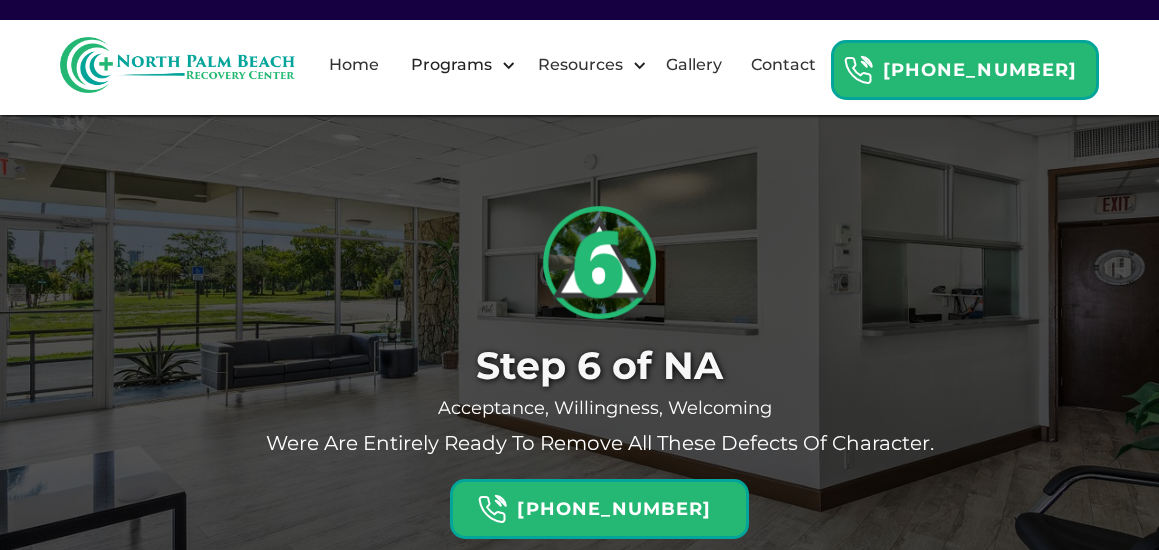 scroll, scrollTop: 0, scrollLeft: 0, axis: both 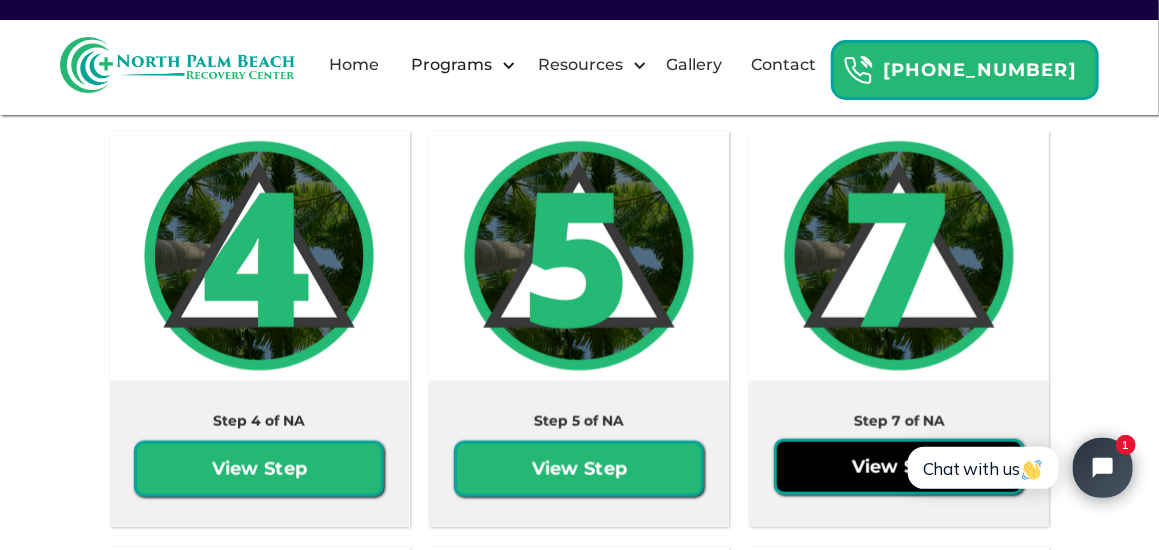 click on "View Step" at bounding box center [899, 467] 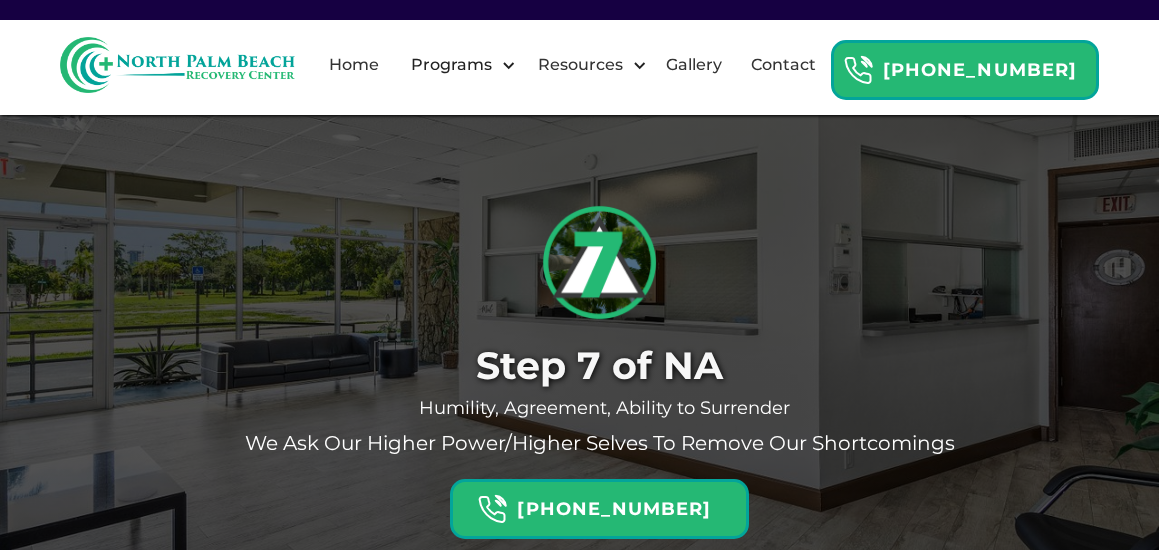 scroll, scrollTop: 0, scrollLeft: 0, axis: both 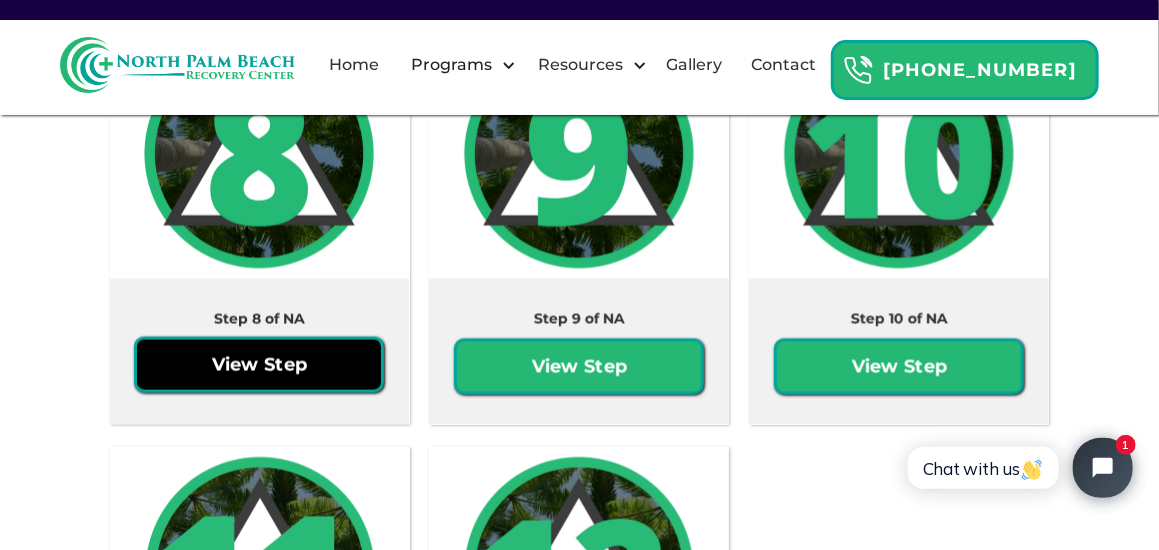 click on "View Step" at bounding box center (259, 365) 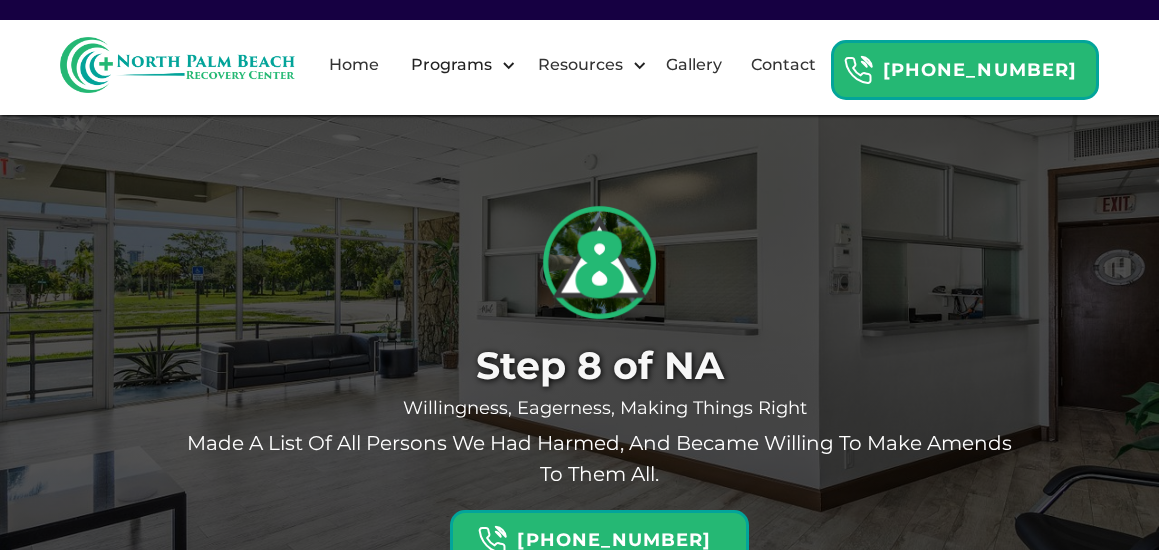 scroll, scrollTop: 0, scrollLeft: 0, axis: both 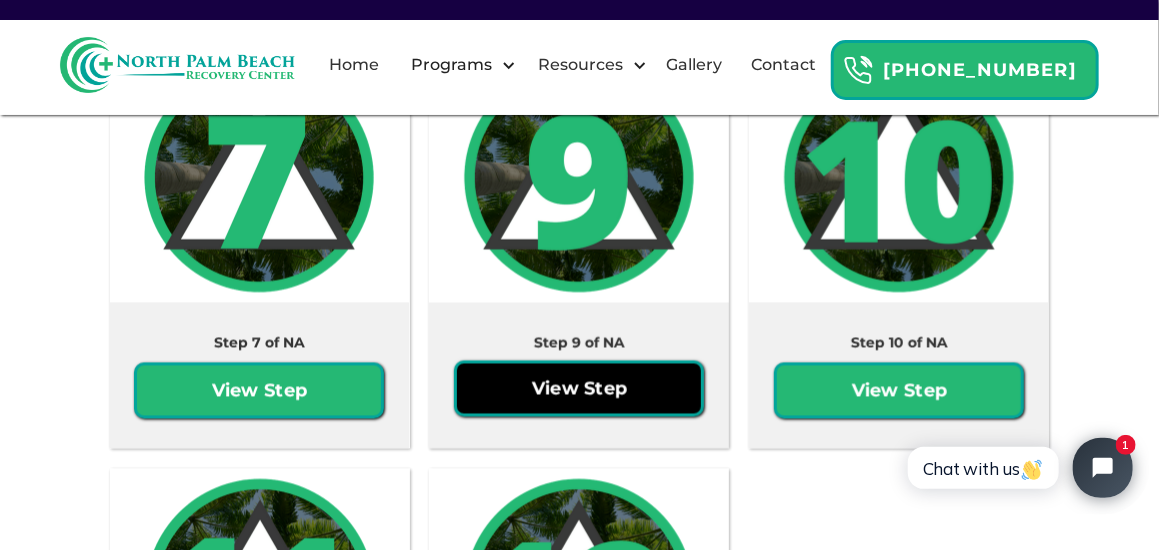 click on "View Step" at bounding box center (579, 389) 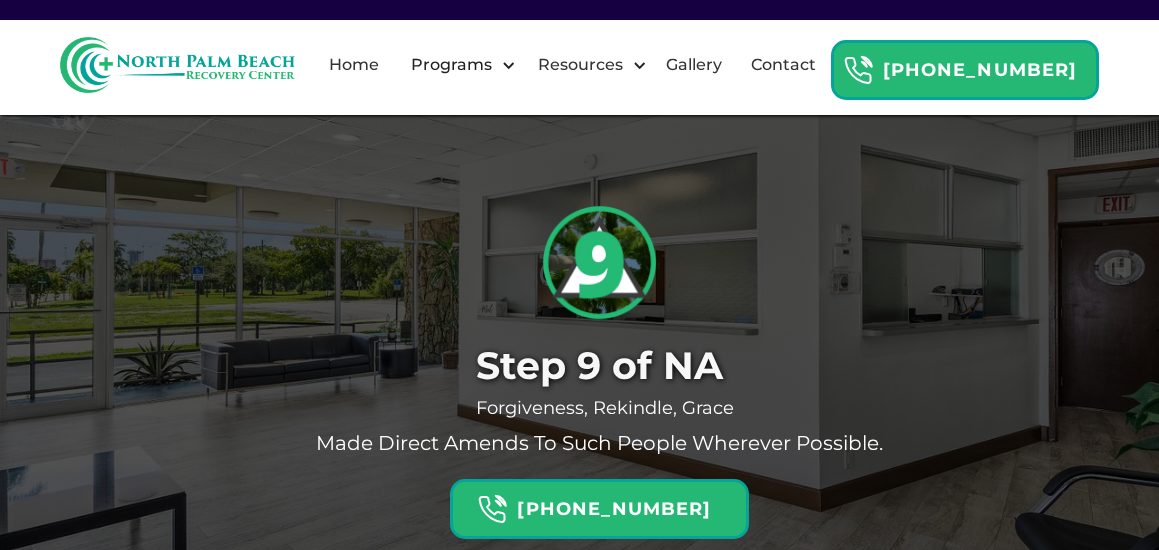 scroll, scrollTop: 0, scrollLeft: 0, axis: both 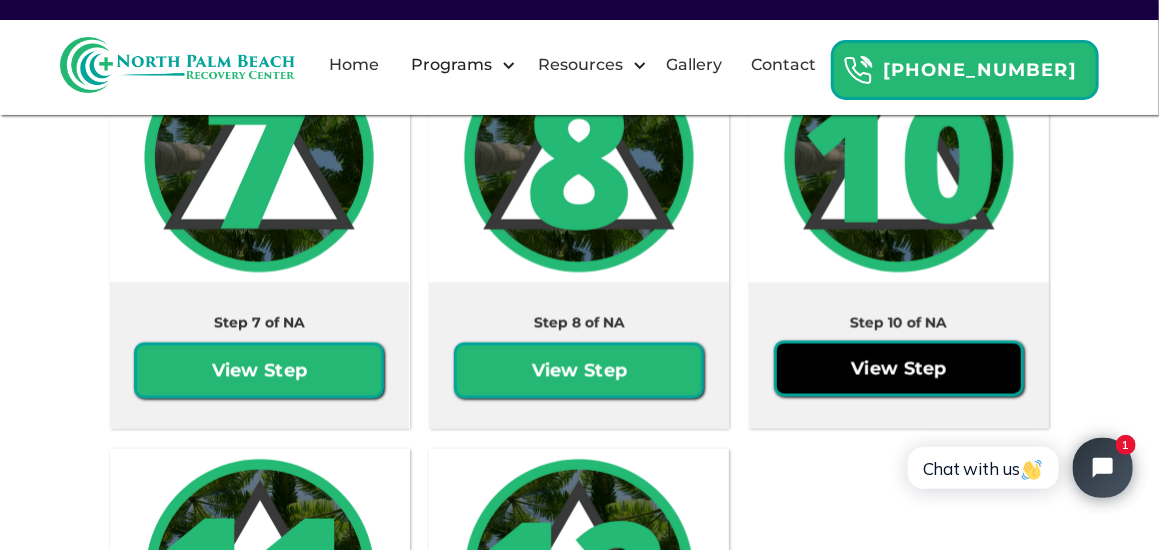 click on "View Step" at bounding box center [899, 369] 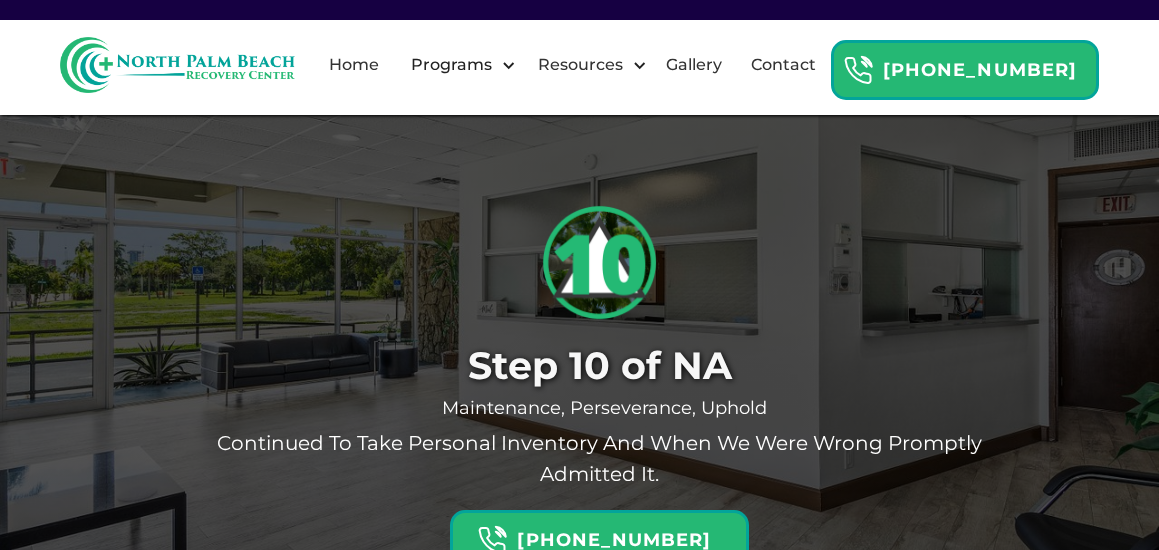 scroll, scrollTop: 0, scrollLeft: 0, axis: both 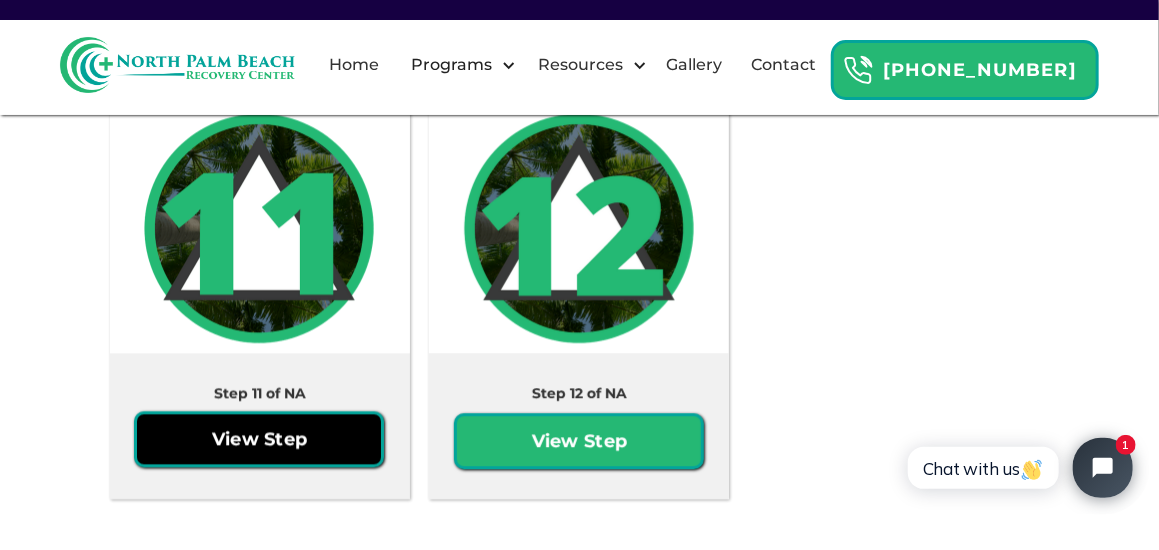 click on "View Step" at bounding box center [259, 439] 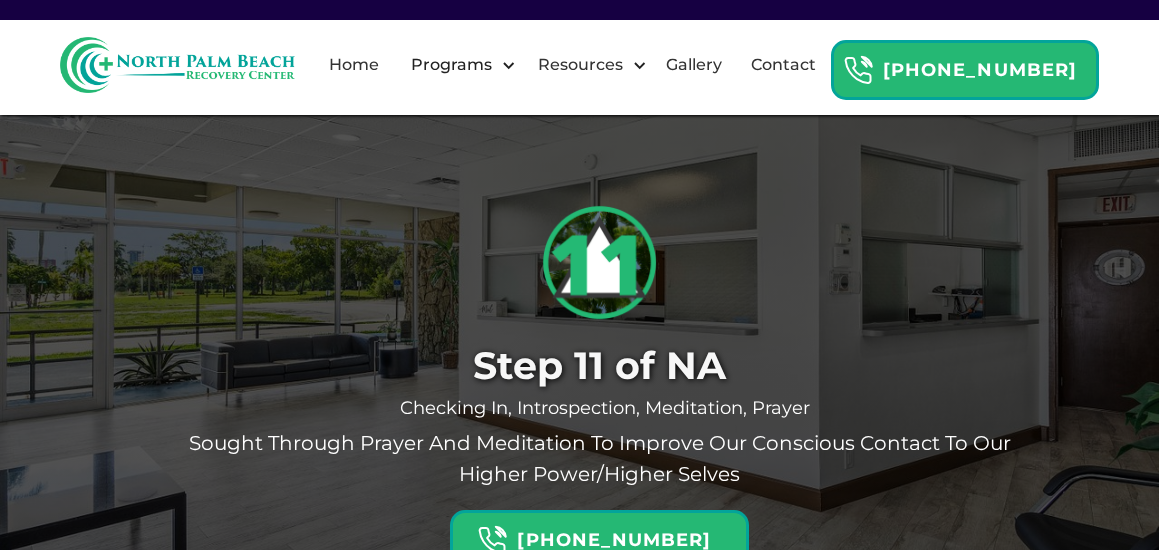 scroll, scrollTop: 0, scrollLeft: 0, axis: both 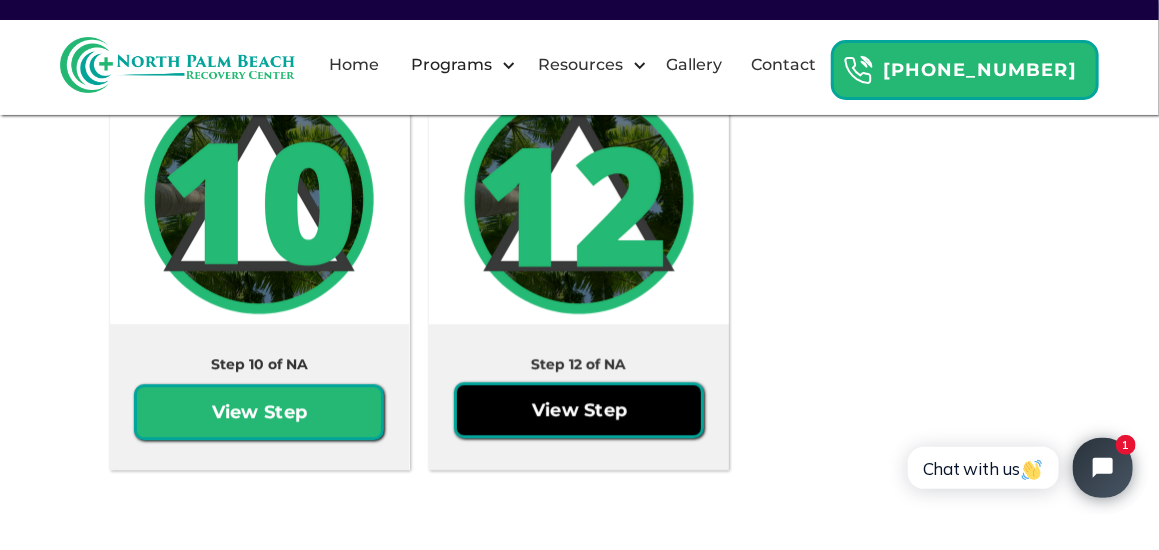 click on "View Step" at bounding box center (579, 410) 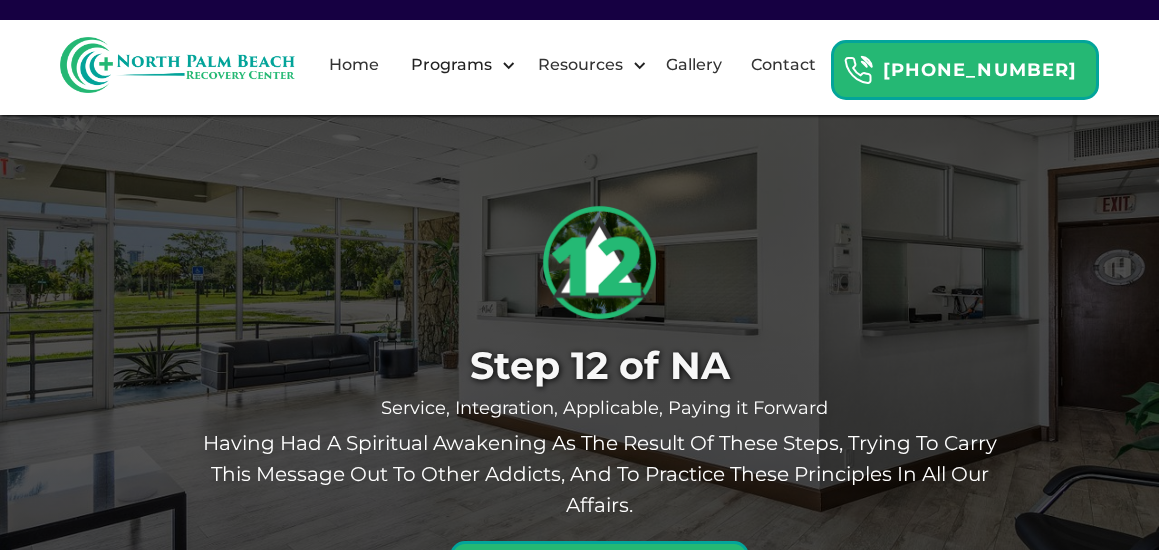 scroll, scrollTop: 0, scrollLeft: 0, axis: both 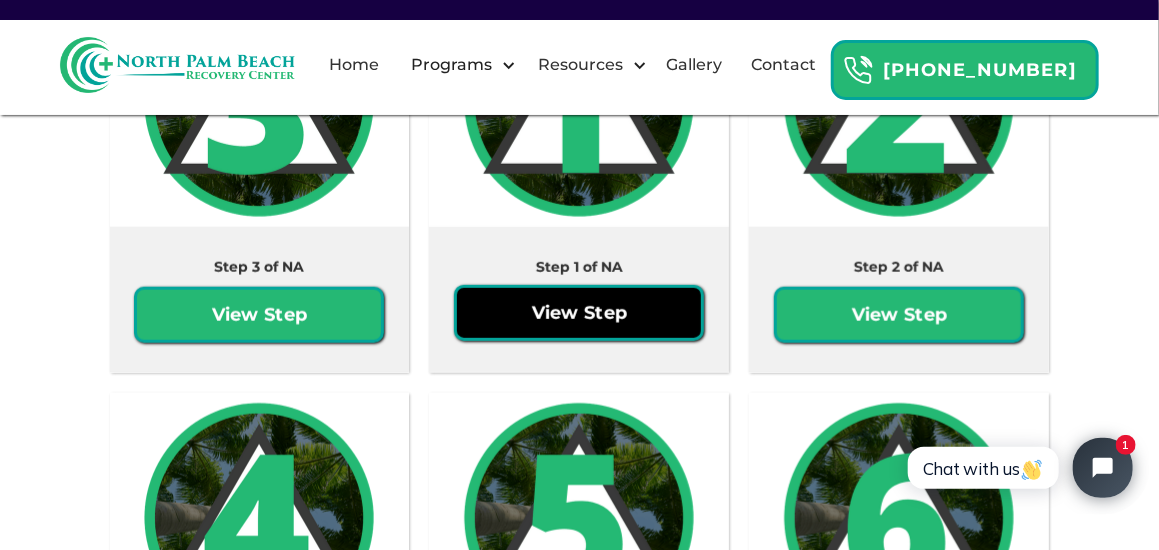 click on "View Step" at bounding box center [579, 313] 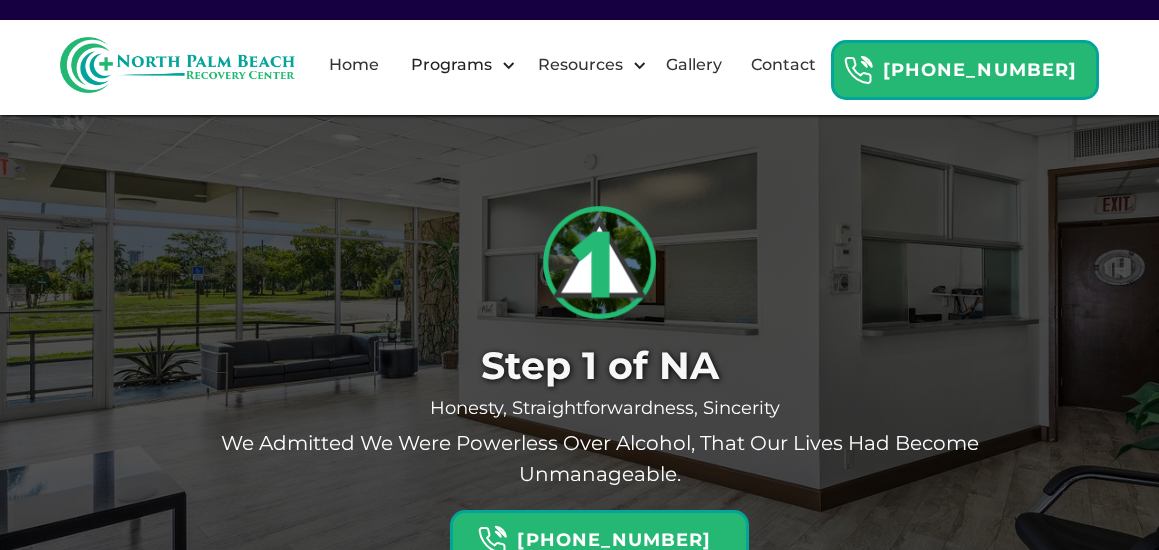 scroll, scrollTop: 0, scrollLeft: 0, axis: both 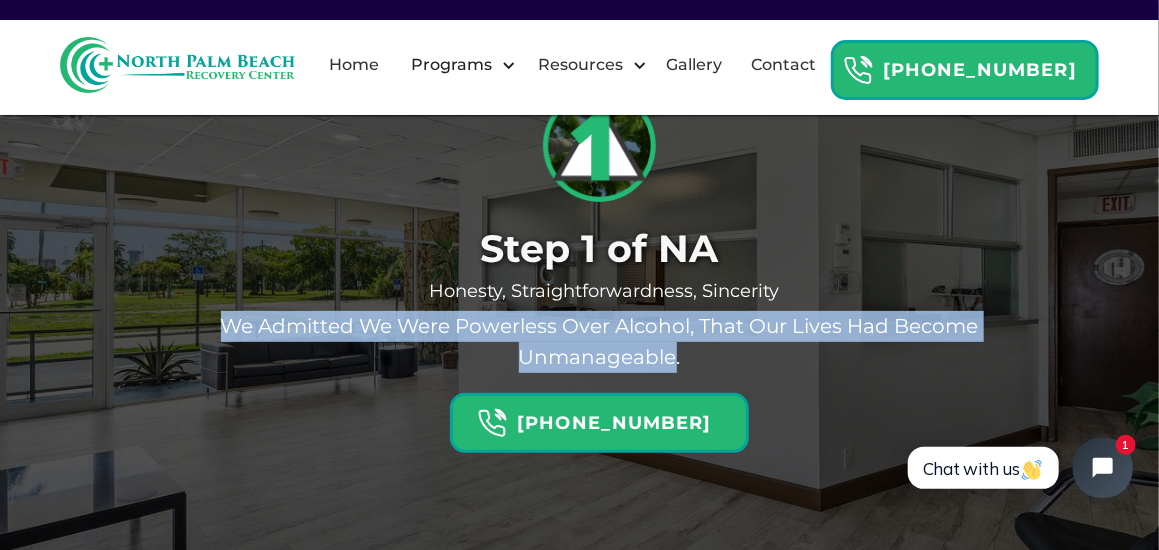 drag, startPoint x: 675, startPoint y: 365, endPoint x: 223, endPoint y: 334, distance: 453.0618 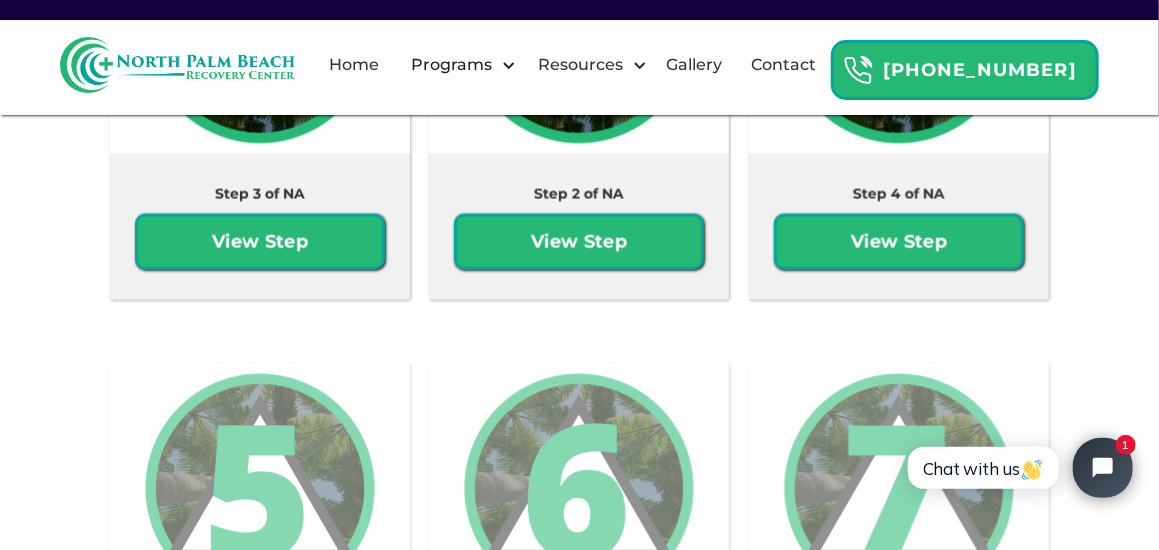 scroll, scrollTop: 3717, scrollLeft: 0, axis: vertical 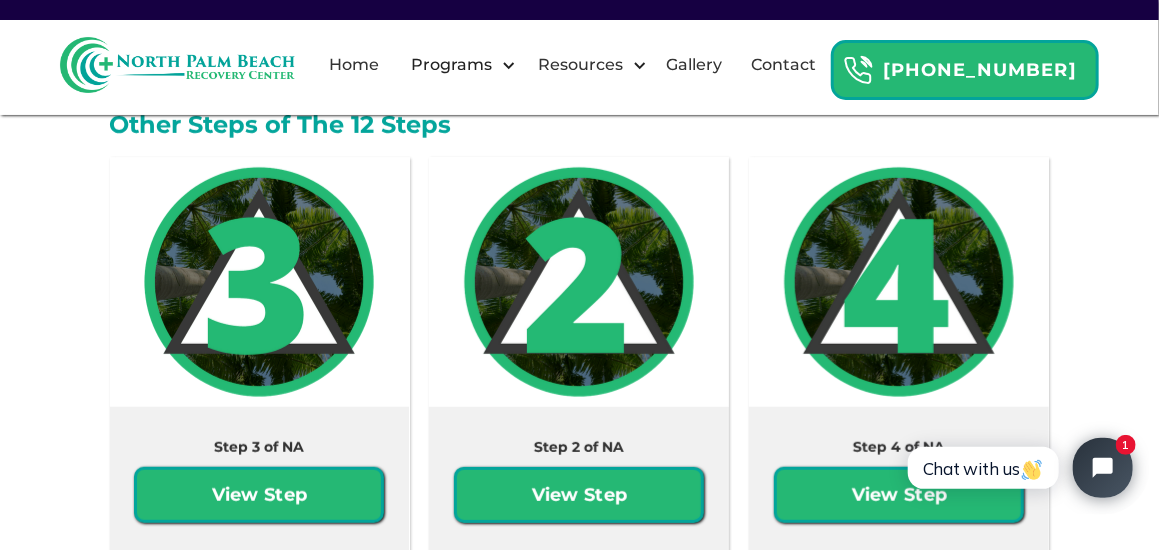 click on "Step 2 of NA View Step" at bounding box center [579, 480] 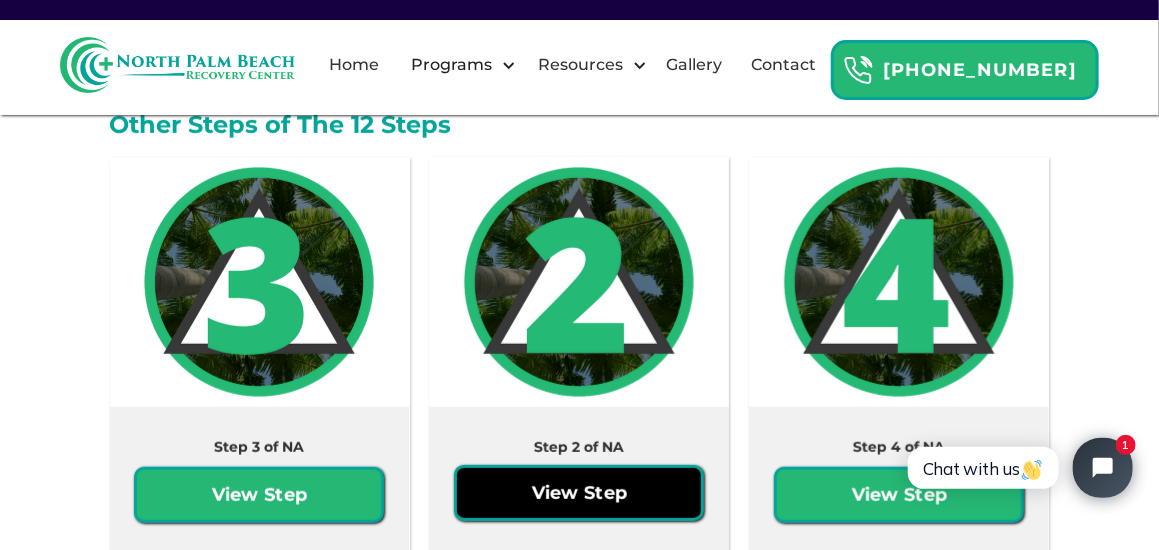 click on "View Step" at bounding box center (579, 493) 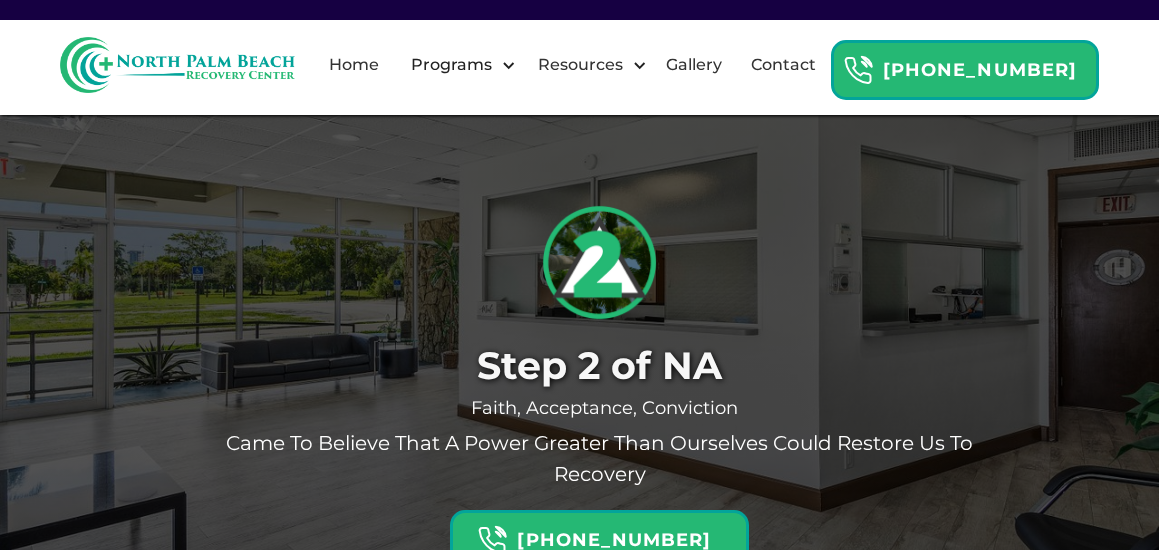 scroll, scrollTop: 0, scrollLeft: 0, axis: both 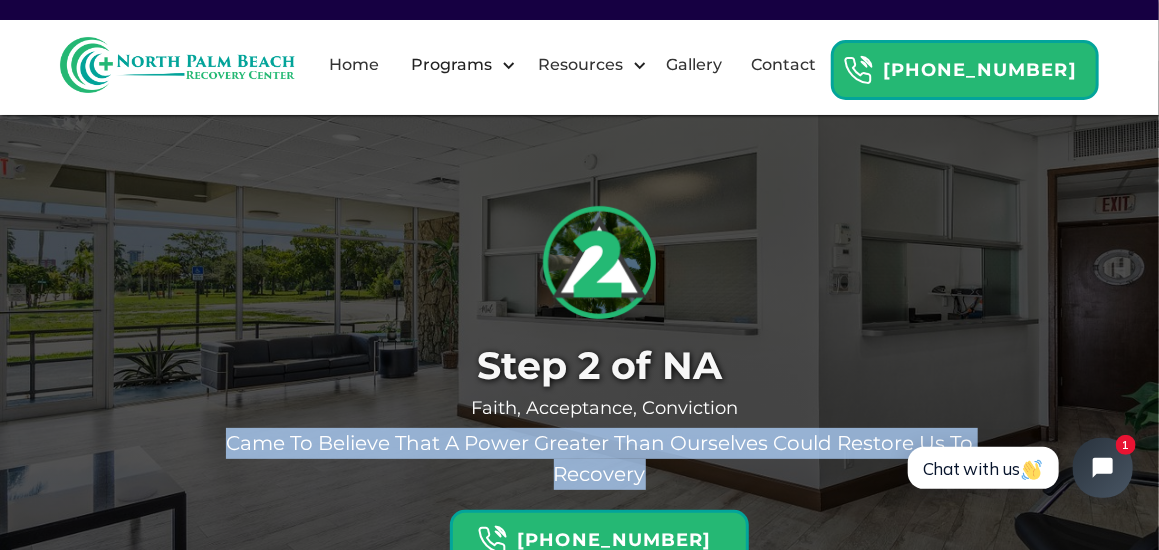 drag, startPoint x: 647, startPoint y: 474, endPoint x: 231, endPoint y: 444, distance: 417.08032 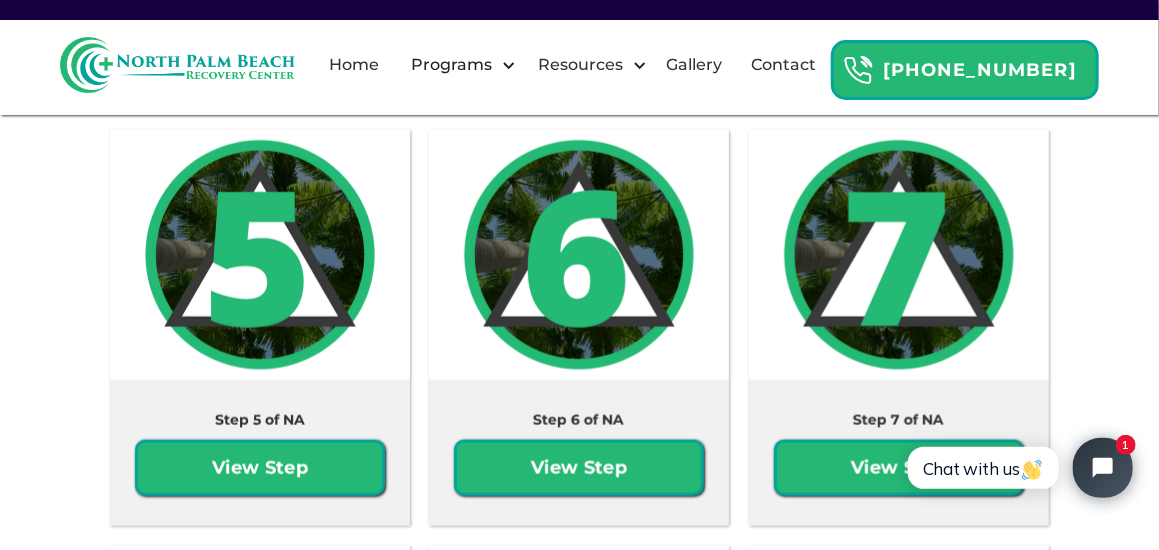 scroll, scrollTop: 3932, scrollLeft: 0, axis: vertical 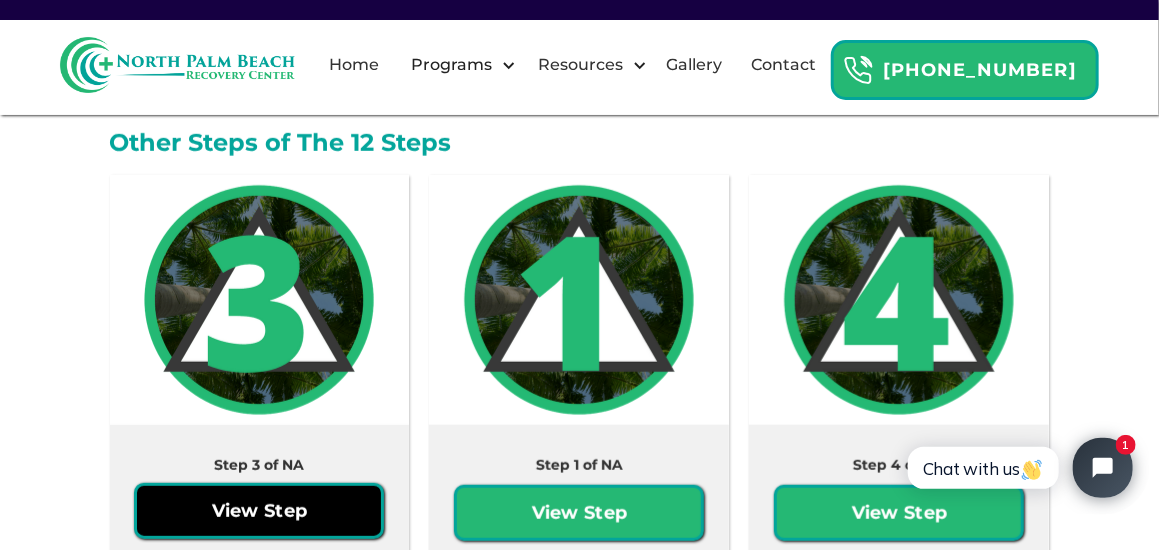 click on "View Step" at bounding box center [259, 511] 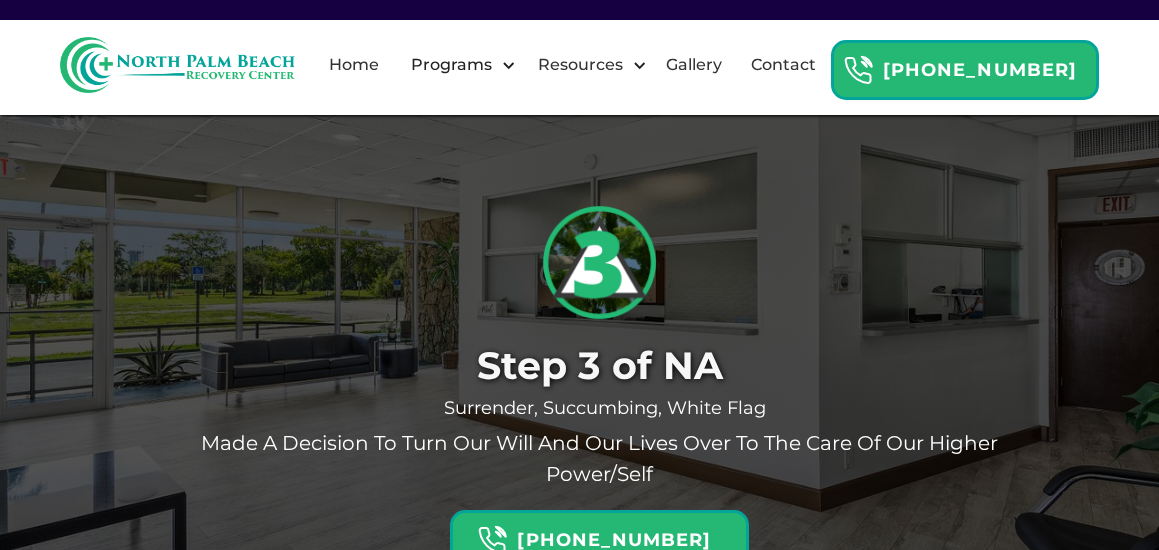 scroll, scrollTop: 0, scrollLeft: 0, axis: both 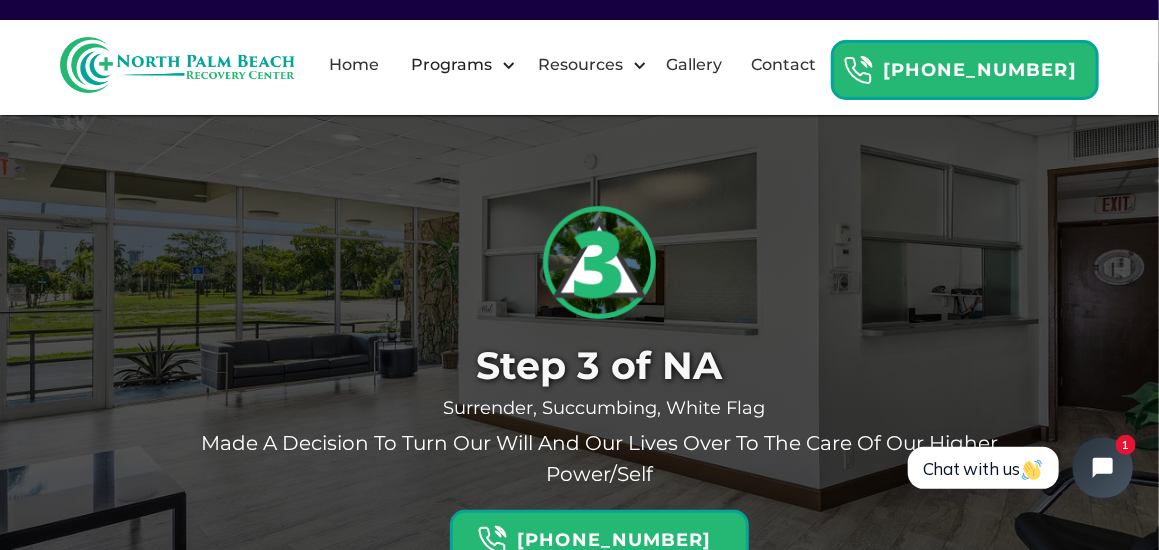 drag, startPoint x: 657, startPoint y: 472, endPoint x: 410, endPoint y: 425, distance: 251.4319 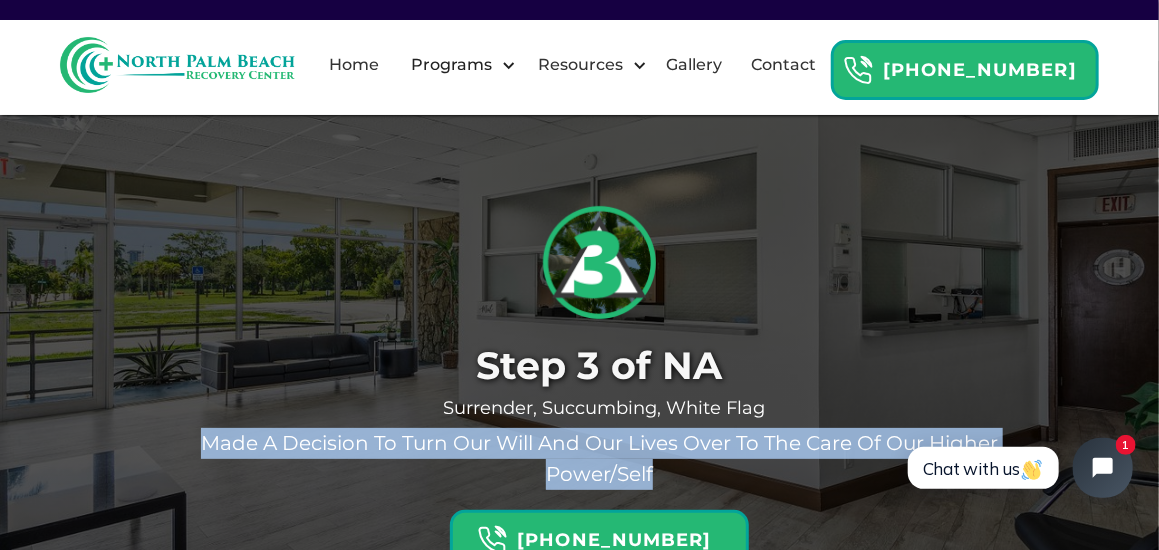 drag, startPoint x: 658, startPoint y: 474, endPoint x: 189, endPoint y: 438, distance: 470.37964 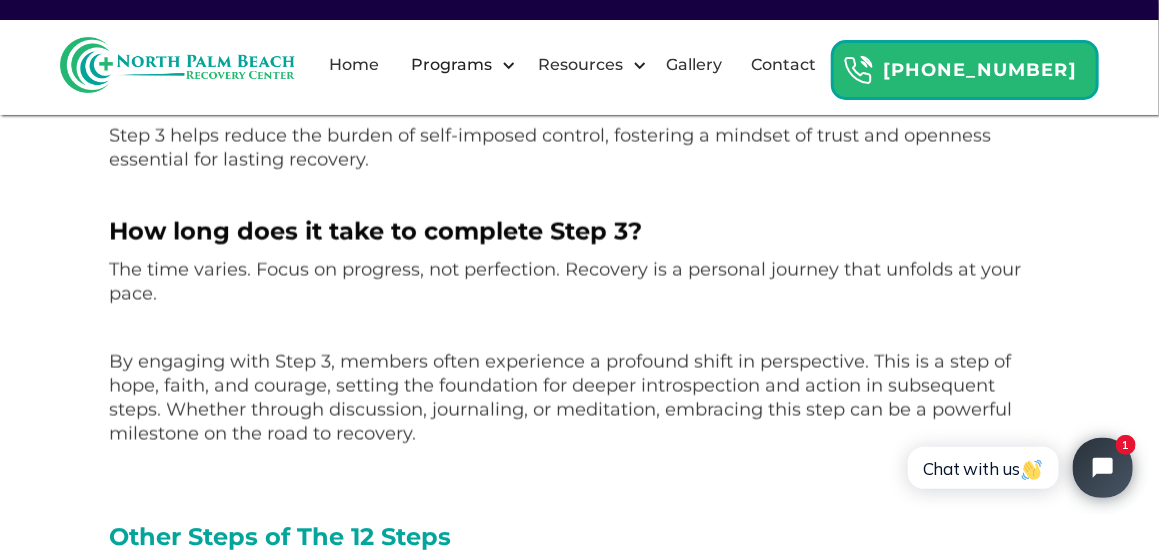 scroll, scrollTop: 2887, scrollLeft: 0, axis: vertical 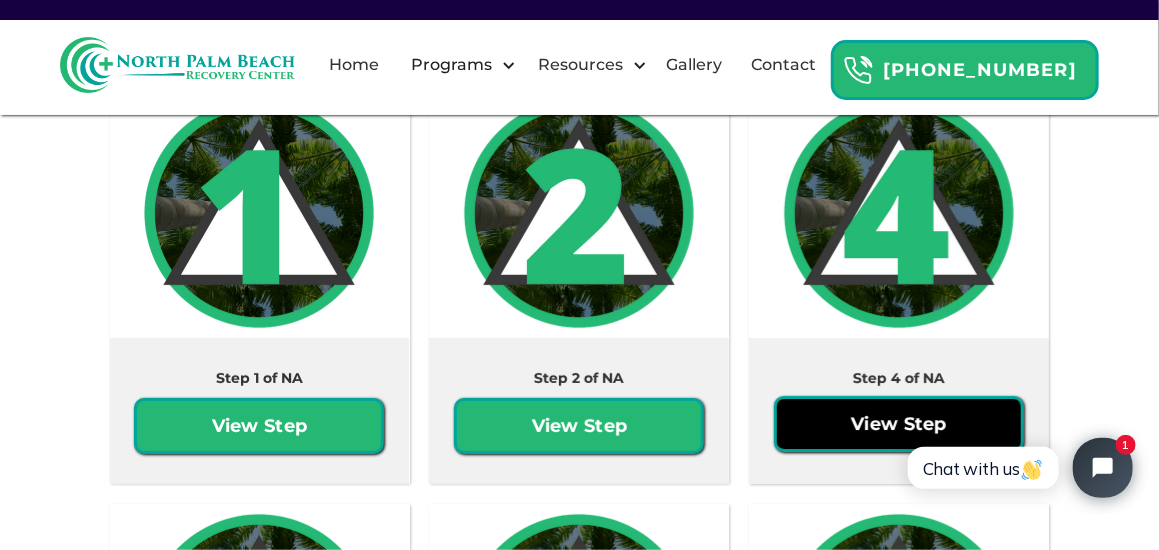 drag, startPoint x: 896, startPoint y: 434, endPoint x: 12, endPoint y: 15, distance: 978.27246 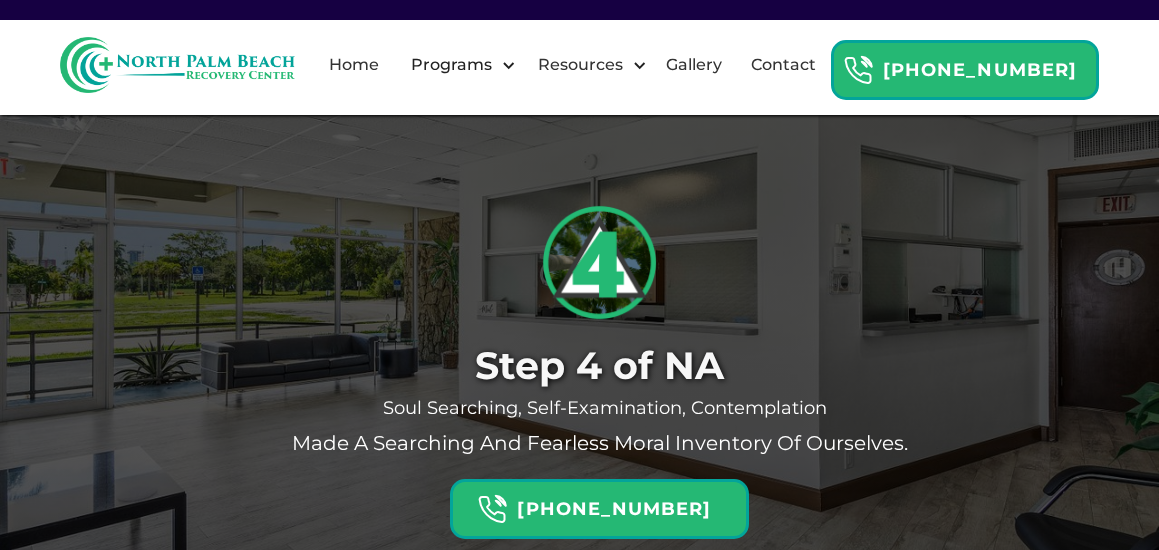 scroll, scrollTop: 0, scrollLeft: 0, axis: both 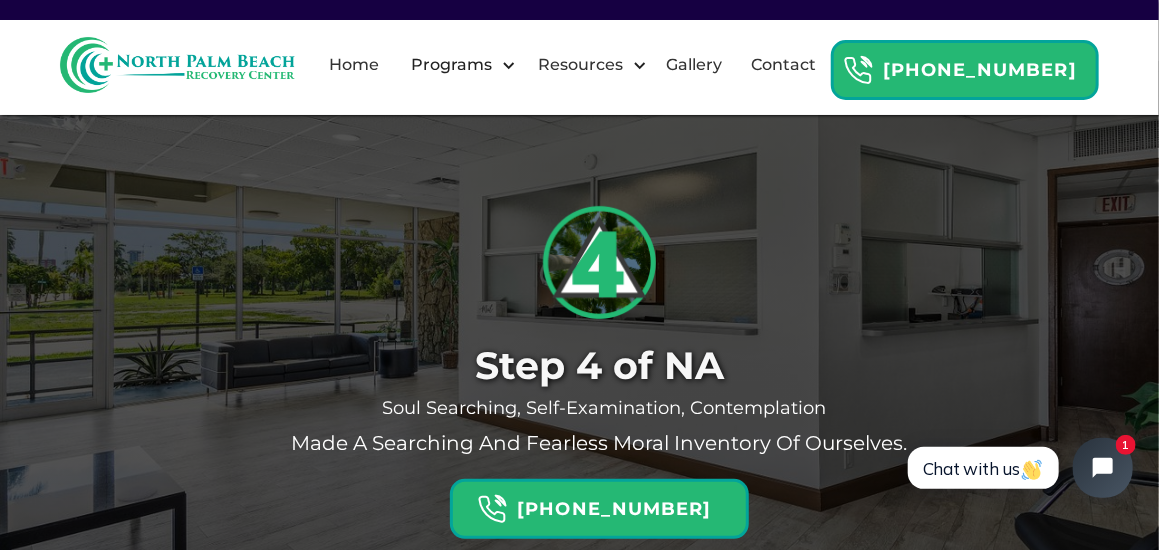 drag, startPoint x: 908, startPoint y: 439, endPoint x: 325, endPoint y: 445, distance: 583.0309 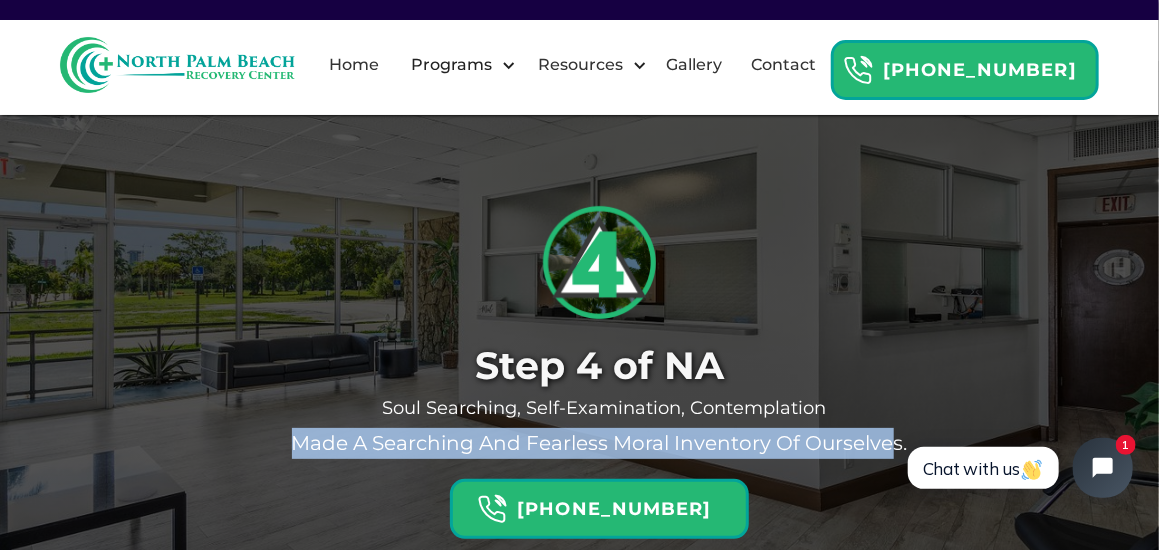 drag, startPoint x: 293, startPoint y: 441, endPoint x: 893, endPoint y: 439, distance: 600.00336 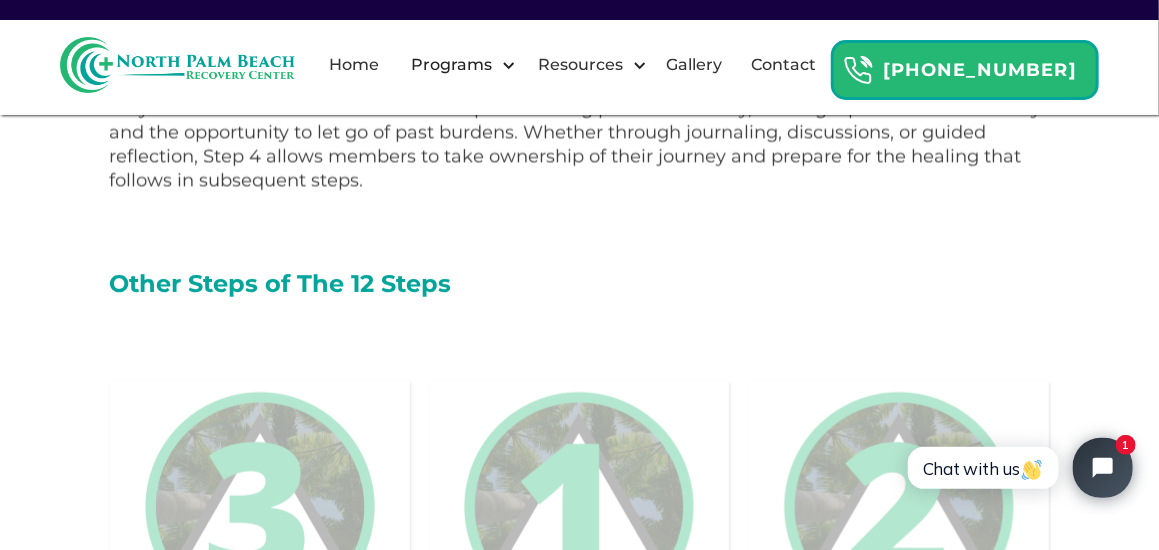 scroll, scrollTop: 3368, scrollLeft: 0, axis: vertical 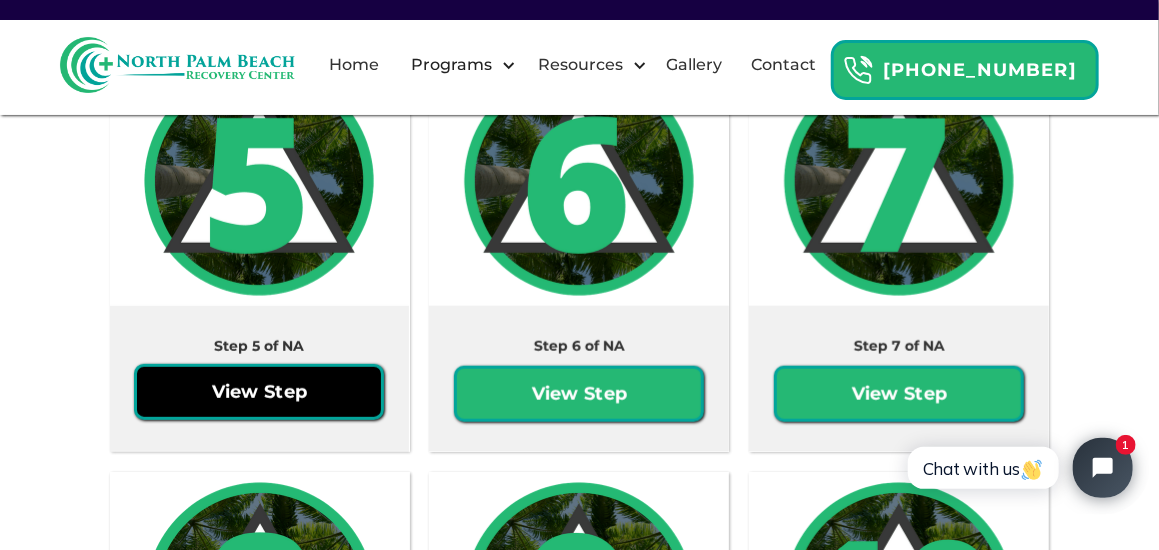 click on "View Step" at bounding box center [259, 392] 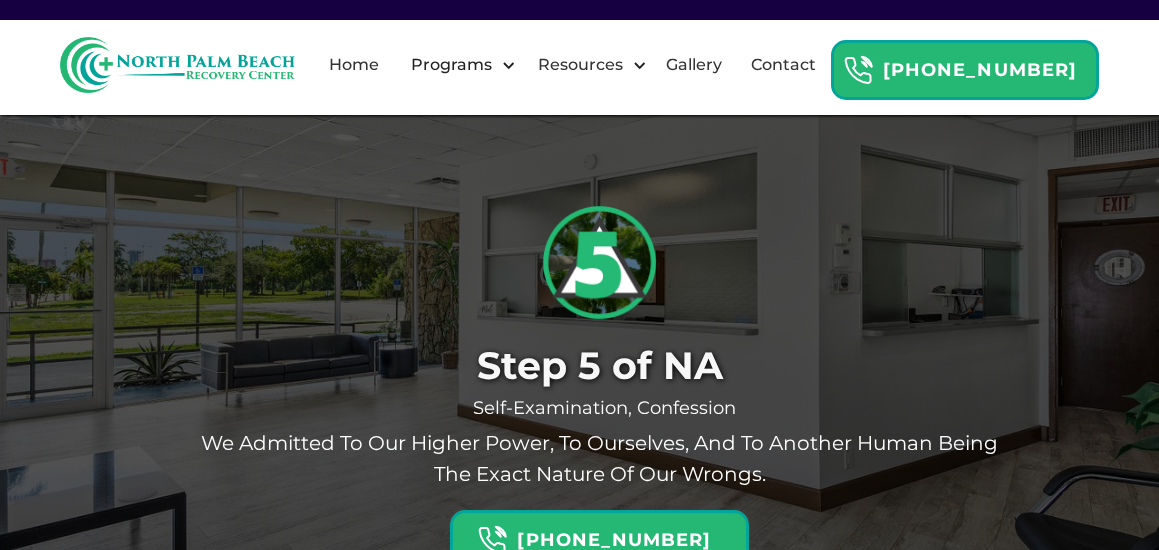 scroll, scrollTop: 0, scrollLeft: 0, axis: both 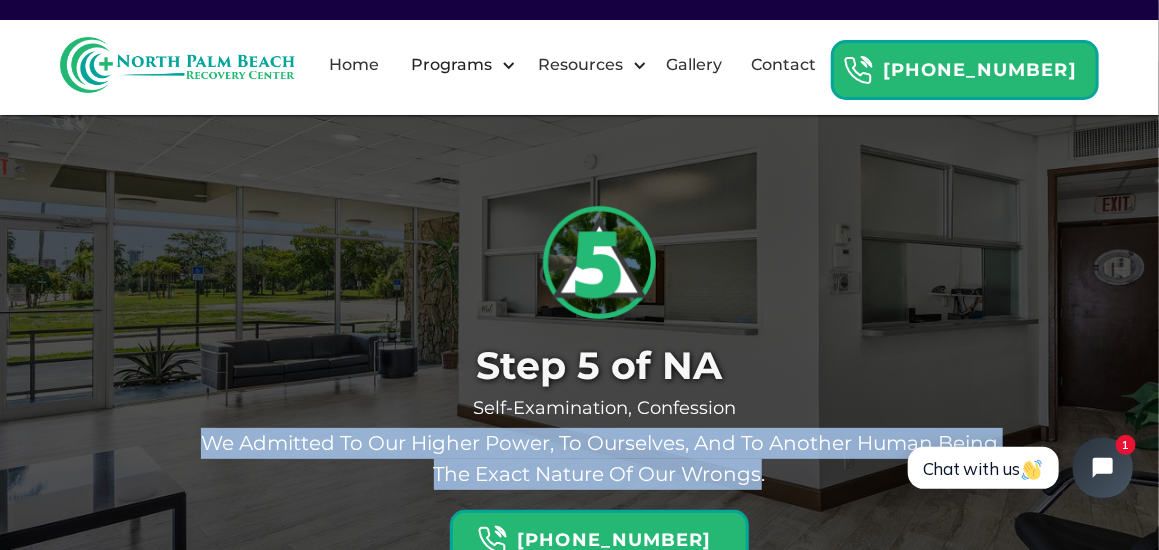 drag, startPoint x: 760, startPoint y: 478, endPoint x: 190, endPoint y: 451, distance: 570.6391 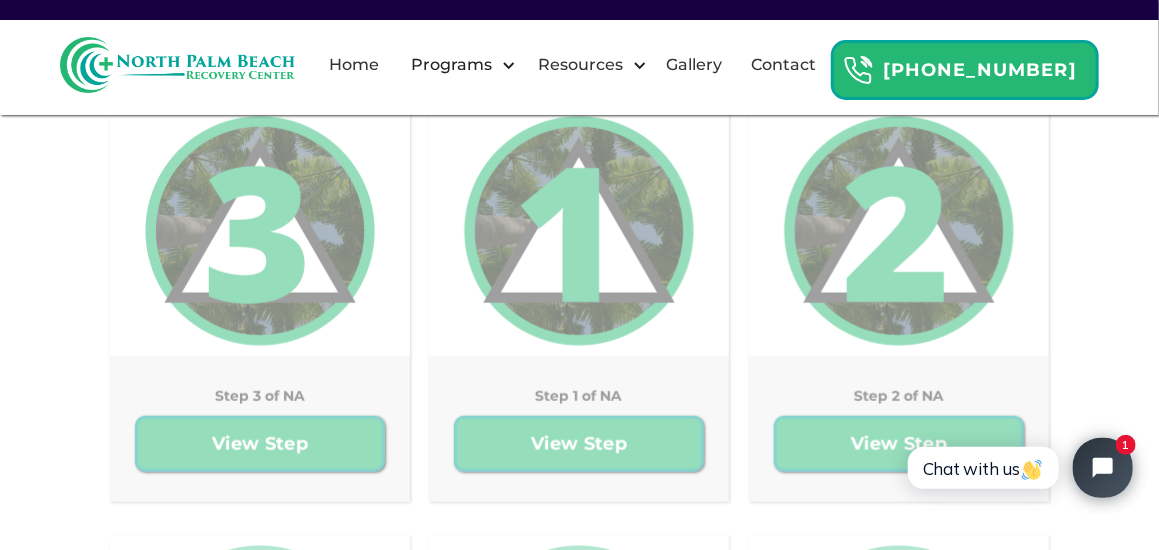 scroll, scrollTop: 4330, scrollLeft: 0, axis: vertical 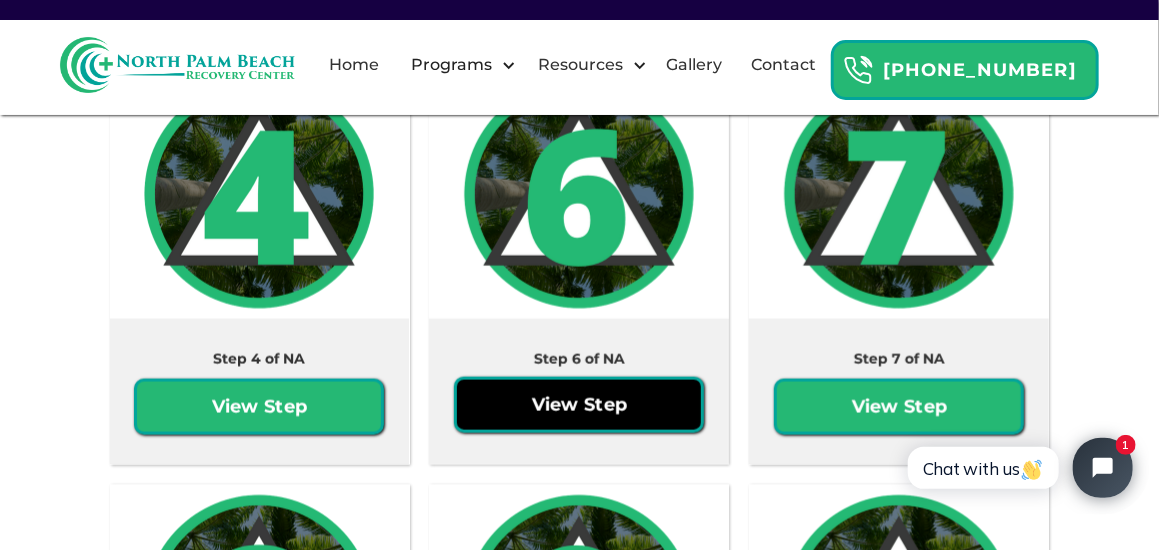 click on "View Step" at bounding box center (579, 405) 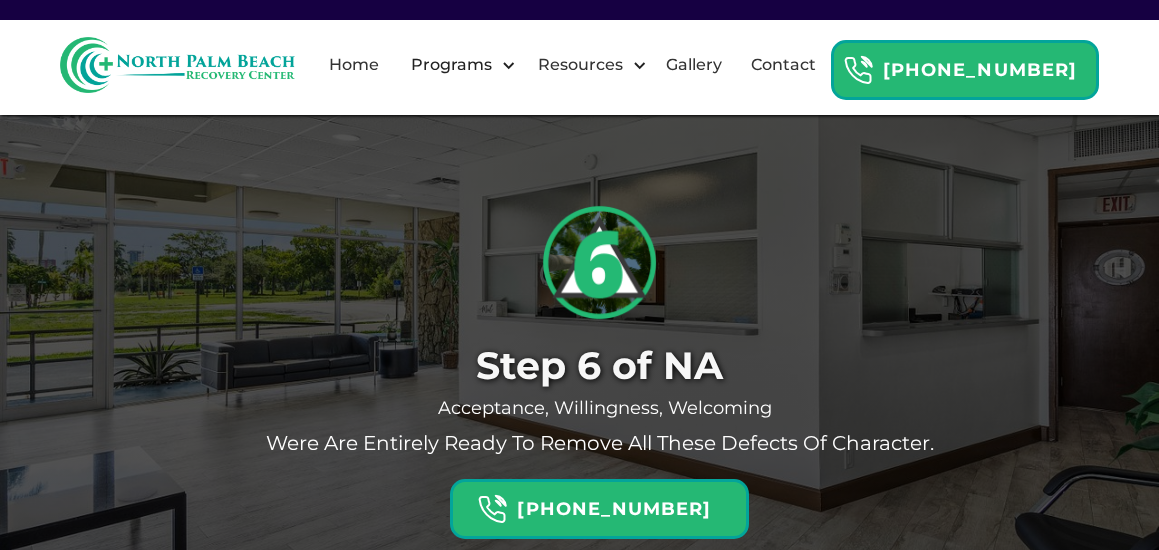 scroll, scrollTop: 0, scrollLeft: 0, axis: both 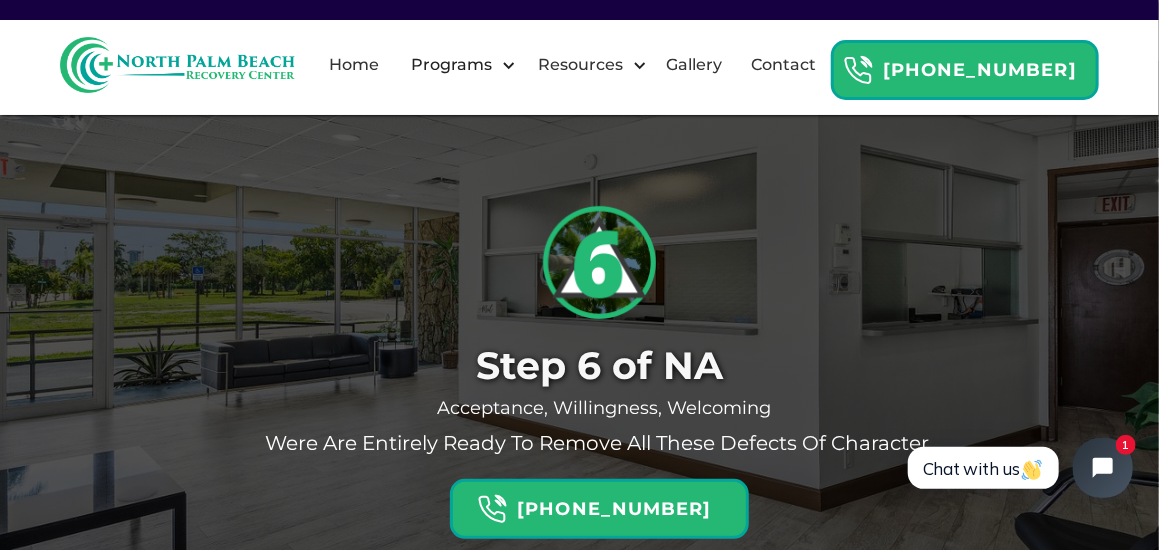 drag, startPoint x: 928, startPoint y: 439, endPoint x: 652, endPoint y: 424, distance: 276.40732 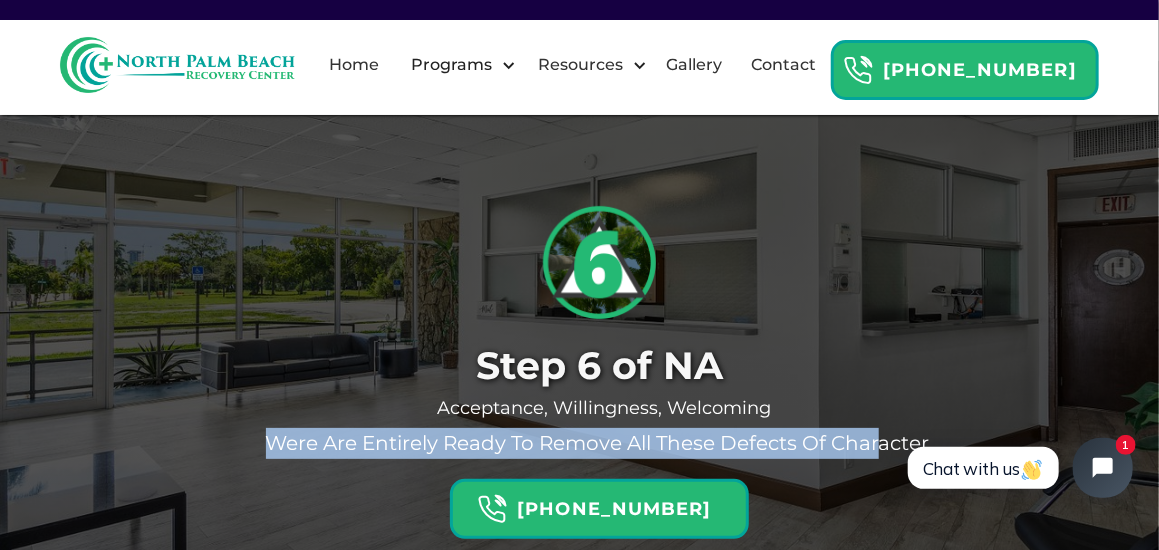 drag, startPoint x: 264, startPoint y: 440, endPoint x: 882, endPoint y: 441, distance: 618.0008 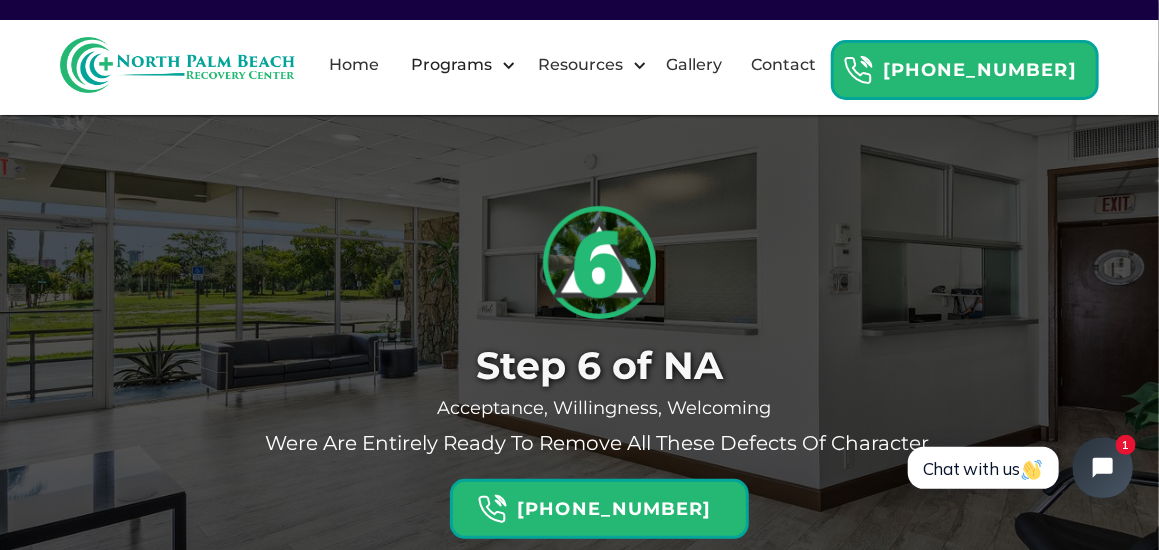 click on "Step 6 of NA Acceptance, Willingness, Welcoming Were are entirely ready to remove all these defects of character. 866-865-1318" at bounding box center (579, 370) 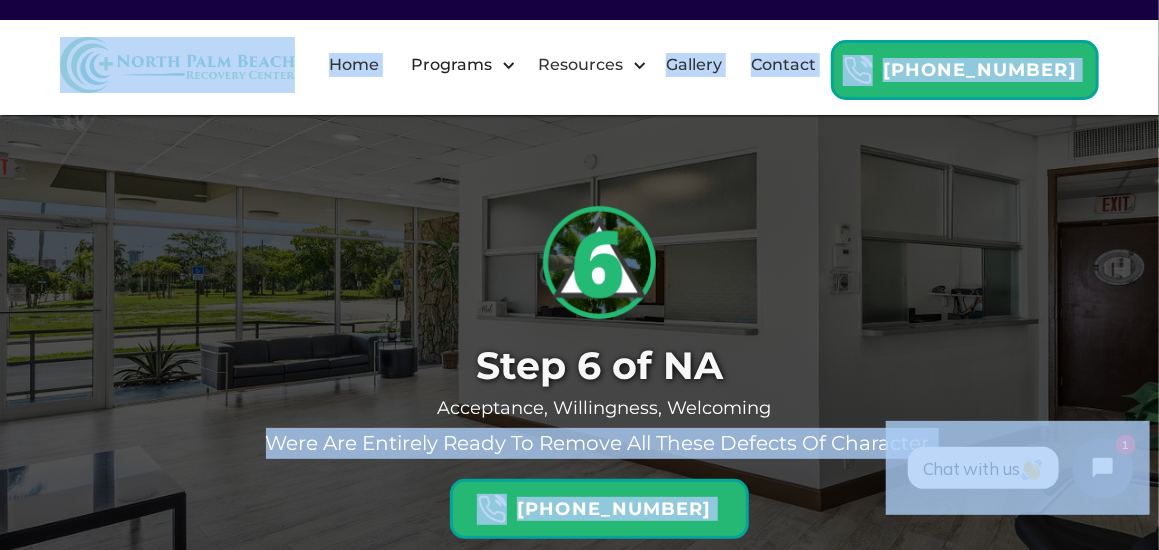 drag, startPoint x: 1150, startPoint y: 859, endPoint x: 894, endPoint y: 438, distance: 492.72406 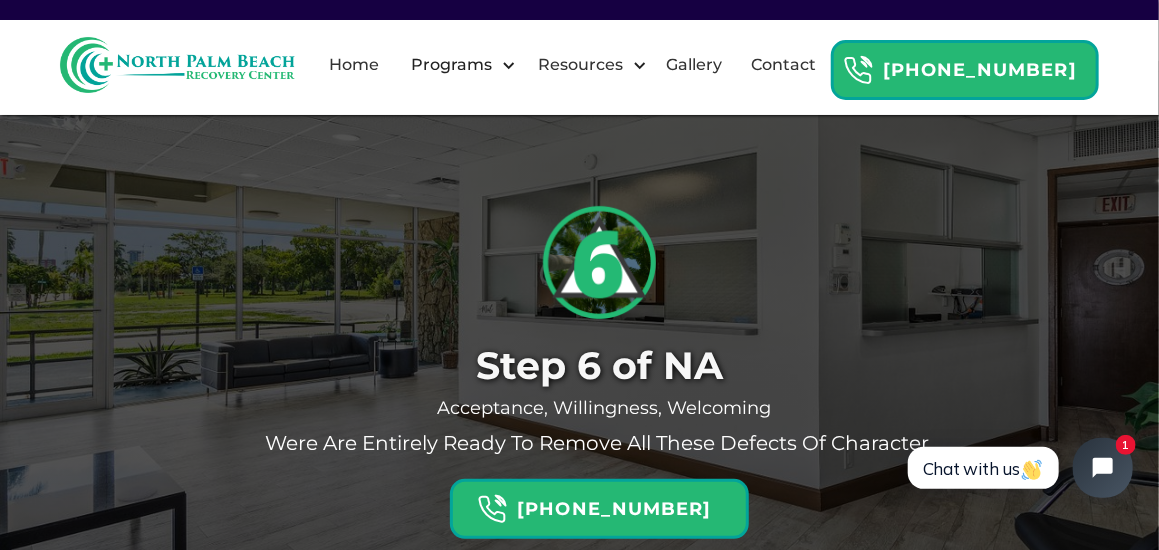 click on "Chat with us  1" 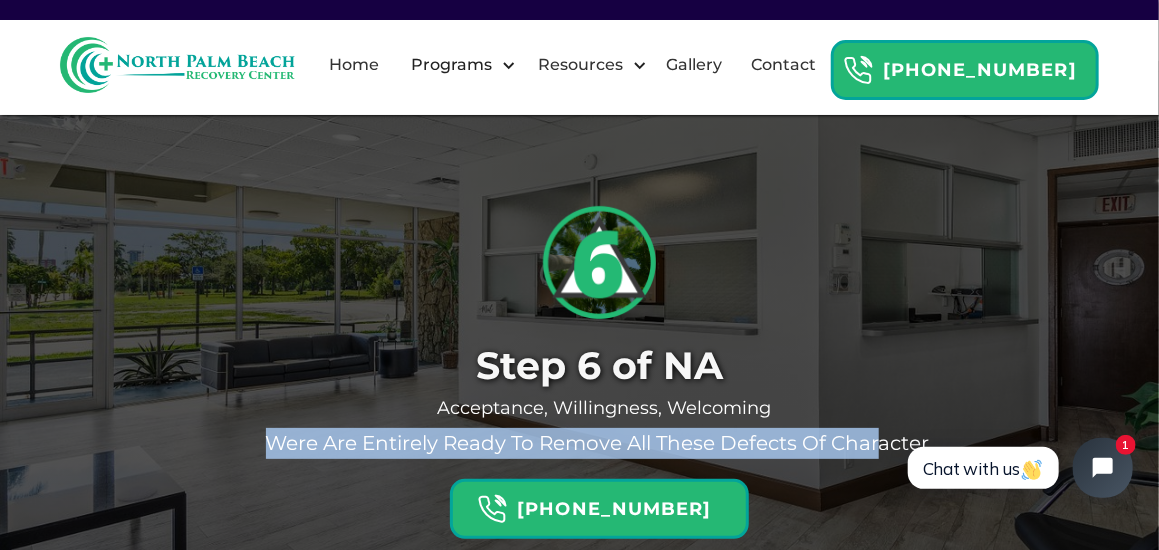 drag, startPoint x: 885, startPoint y: 442, endPoint x: 217, endPoint y: 430, distance: 668.1078 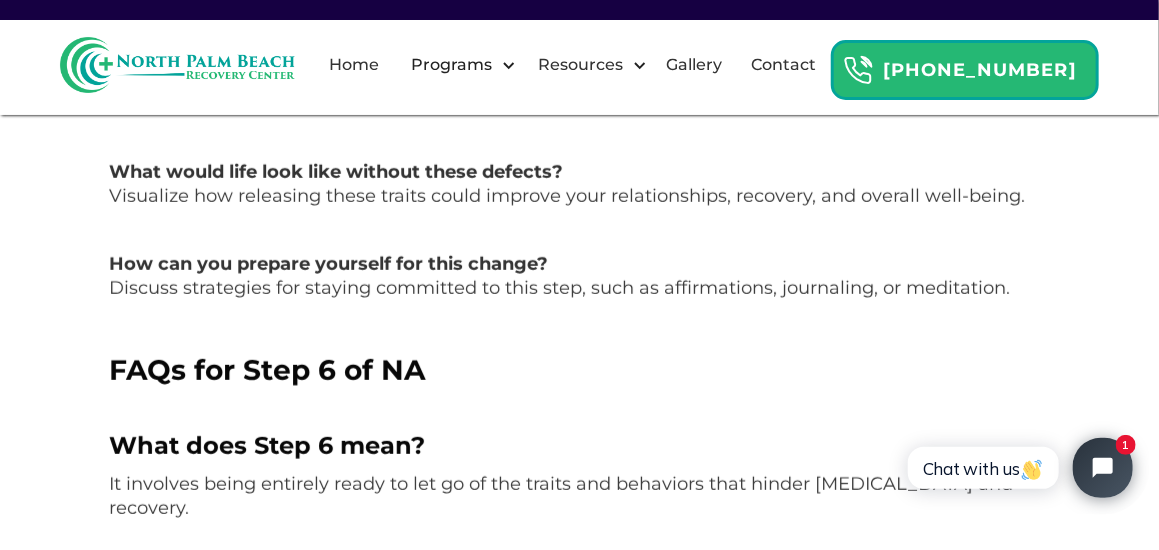 scroll, scrollTop: 2213, scrollLeft: 0, axis: vertical 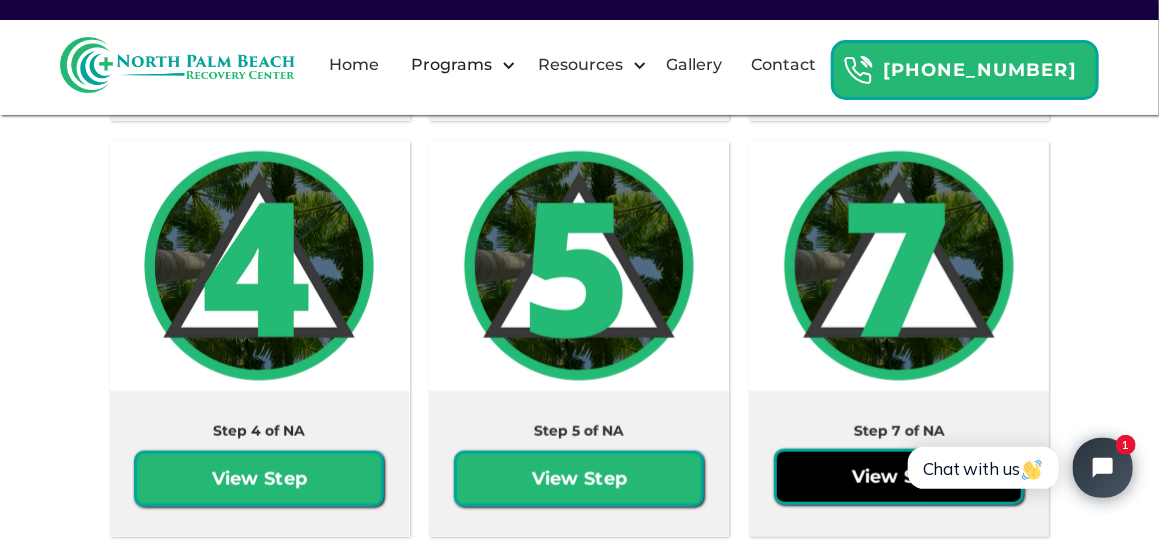 click on "View Step" at bounding box center [899, 477] 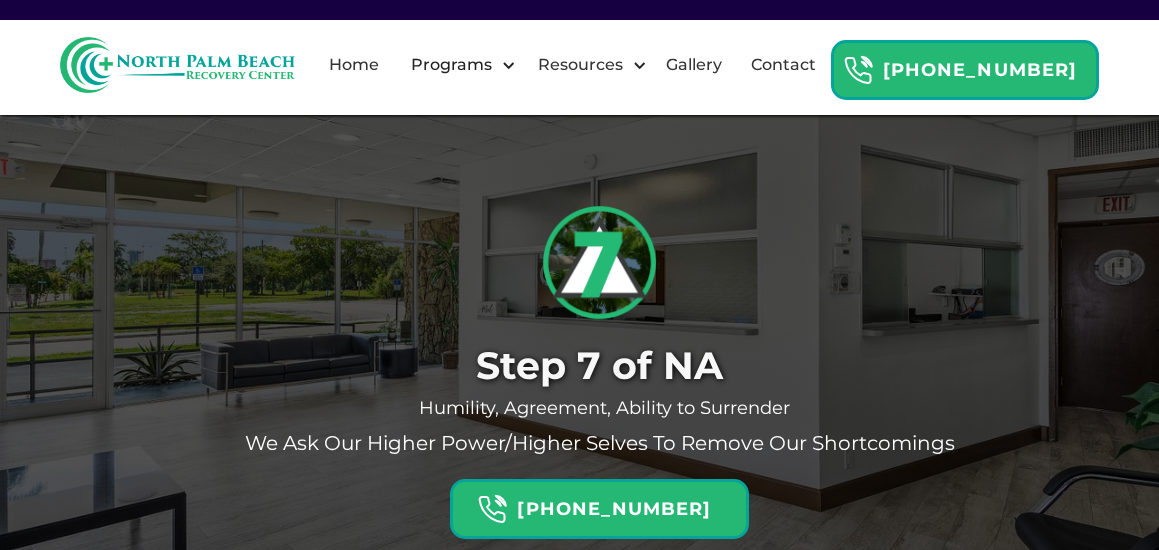 scroll, scrollTop: 0, scrollLeft: 0, axis: both 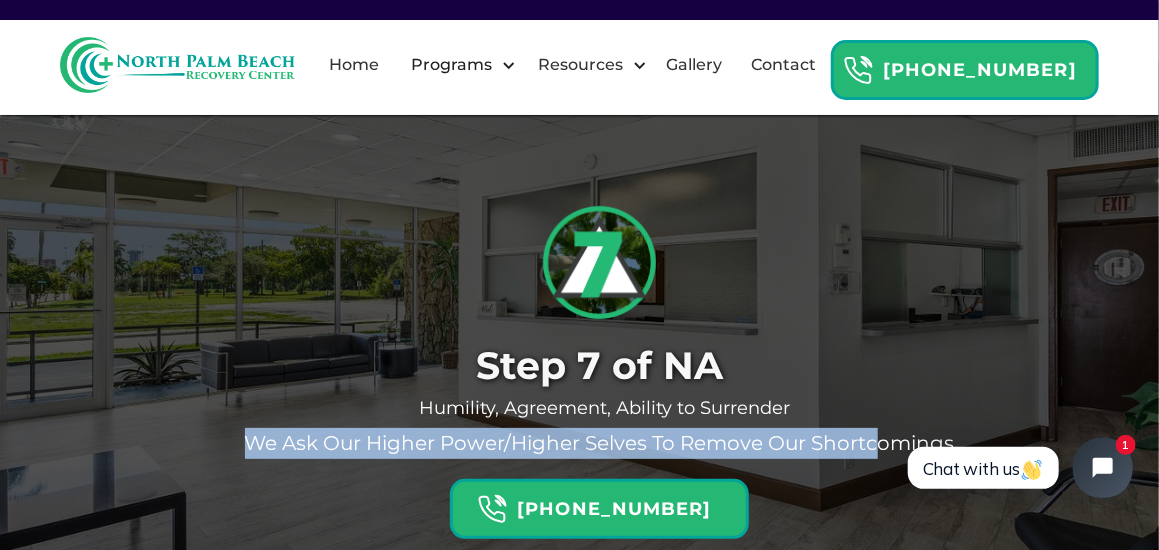 drag, startPoint x: 246, startPoint y: 442, endPoint x: 885, endPoint y: 438, distance: 639.0125 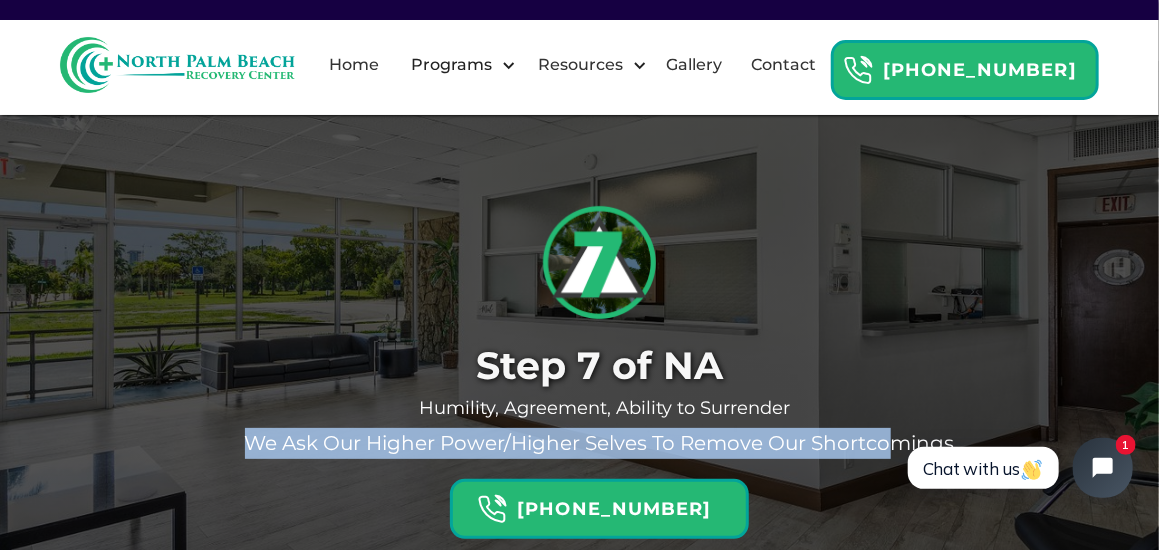 copy on "We ask our higher power/higher selves to remove our shortco" 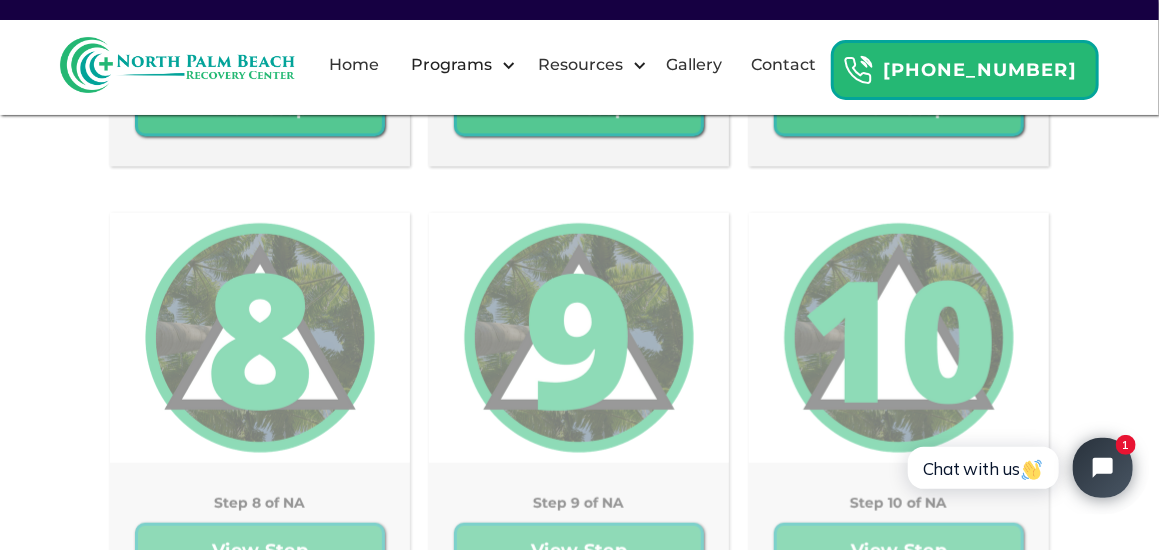 scroll, scrollTop: 4812, scrollLeft: 0, axis: vertical 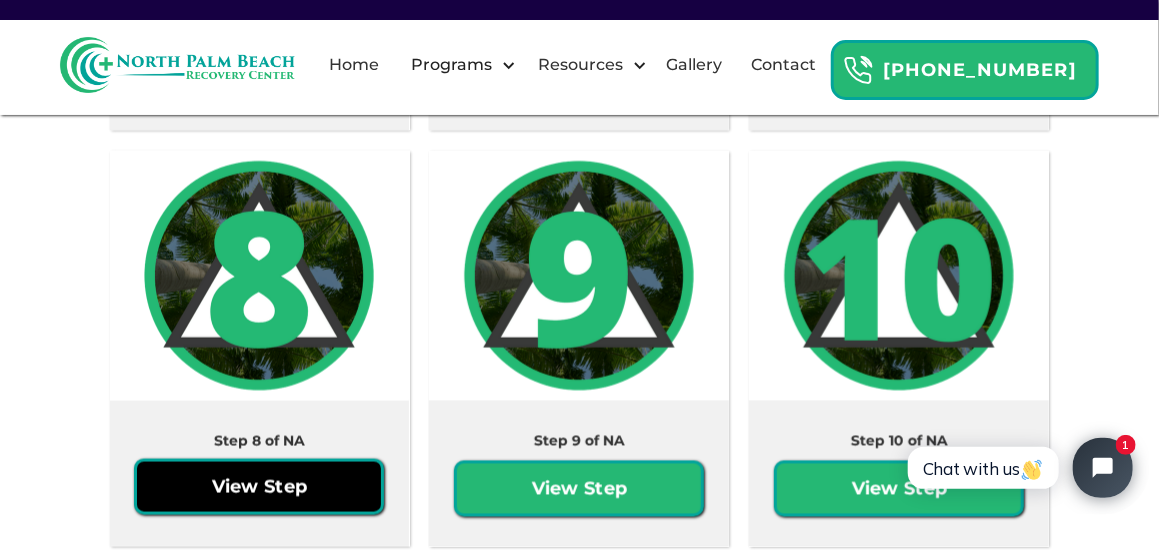 click on "View Step" at bounding box center (259, 487) 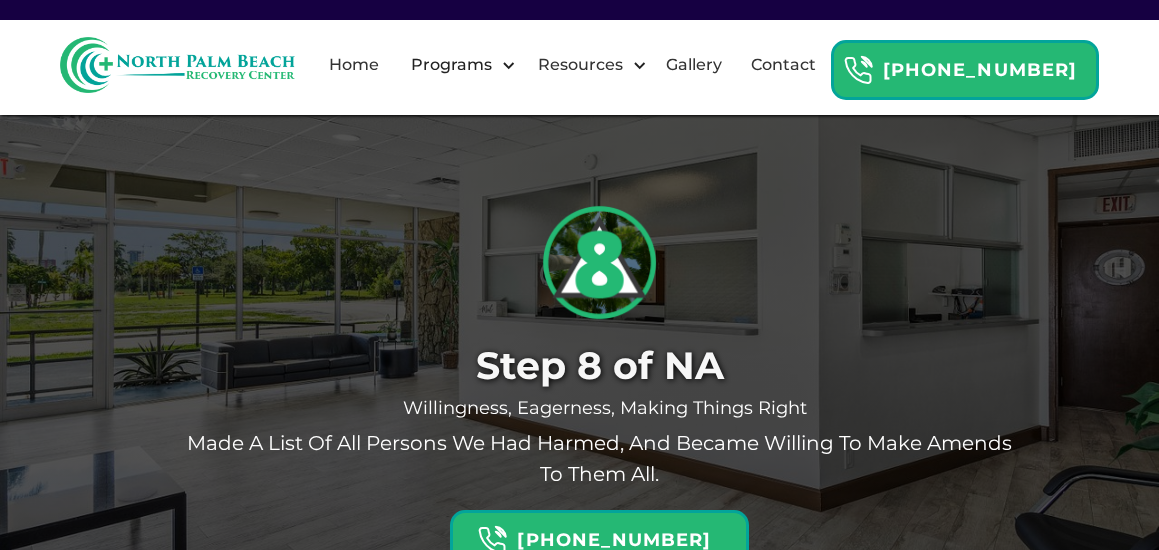 scroll, scrollTop: 0, scrollLeft: 0, axis: both 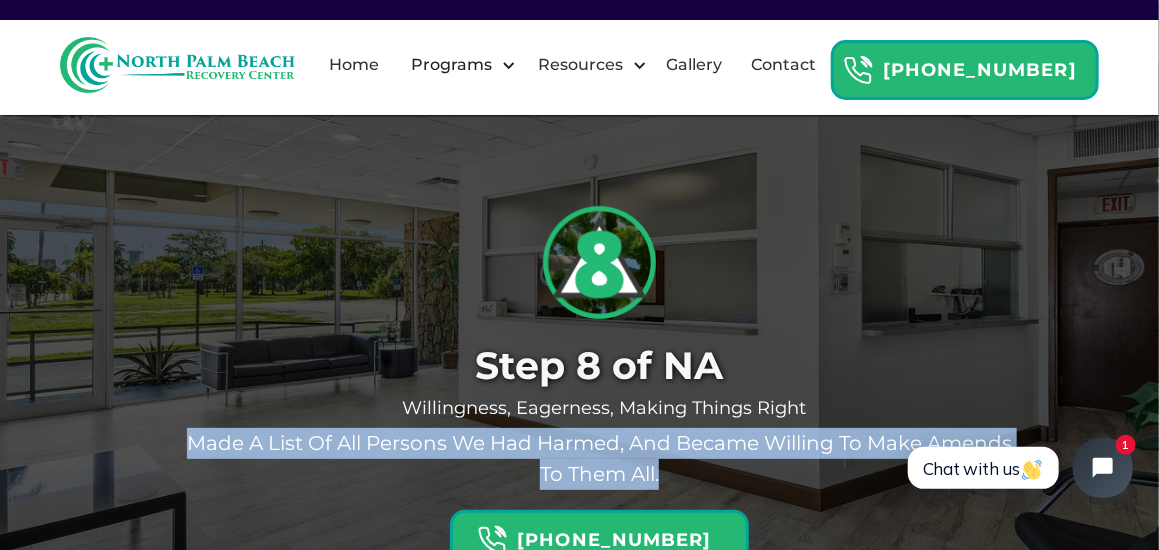 drag, startPoint x: 662, startPoint y: 474, endPoint x: 183, endPoint y: 439, distance: 480.277 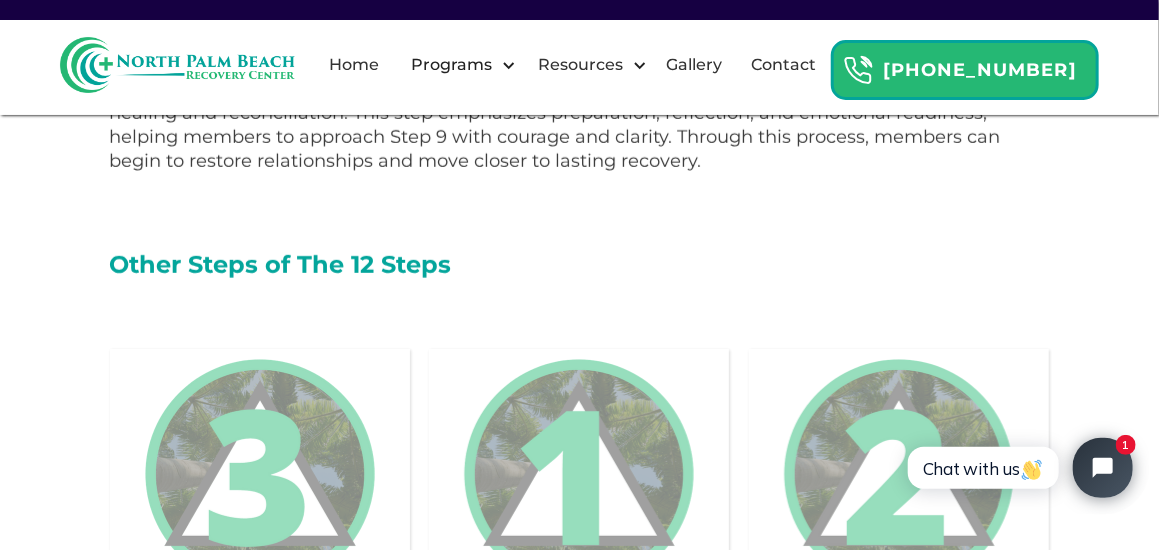 scroll, scrollTop: 3849, scrollLeft: 0, axis: vertical 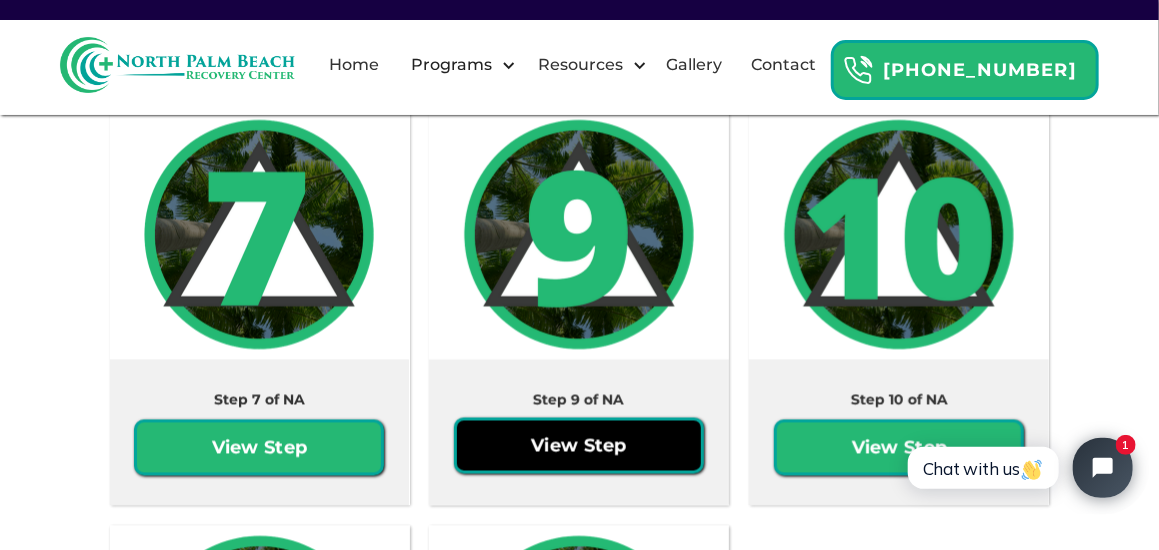 click on "View Step" at bounding box center [579, 446] 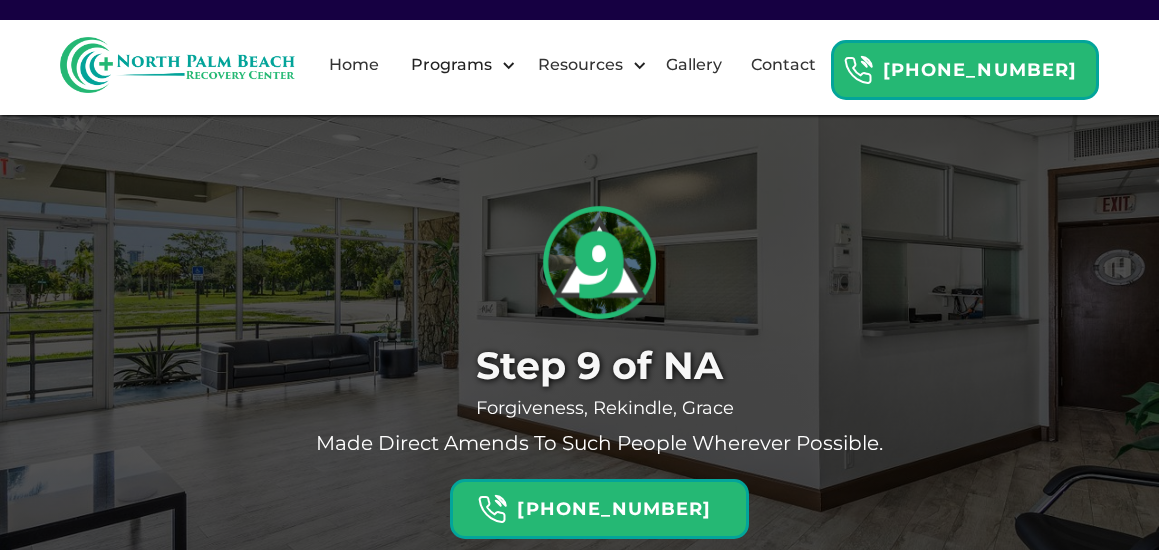 scroll, scrollTop: 0, scrollLeft: 0, axis: both 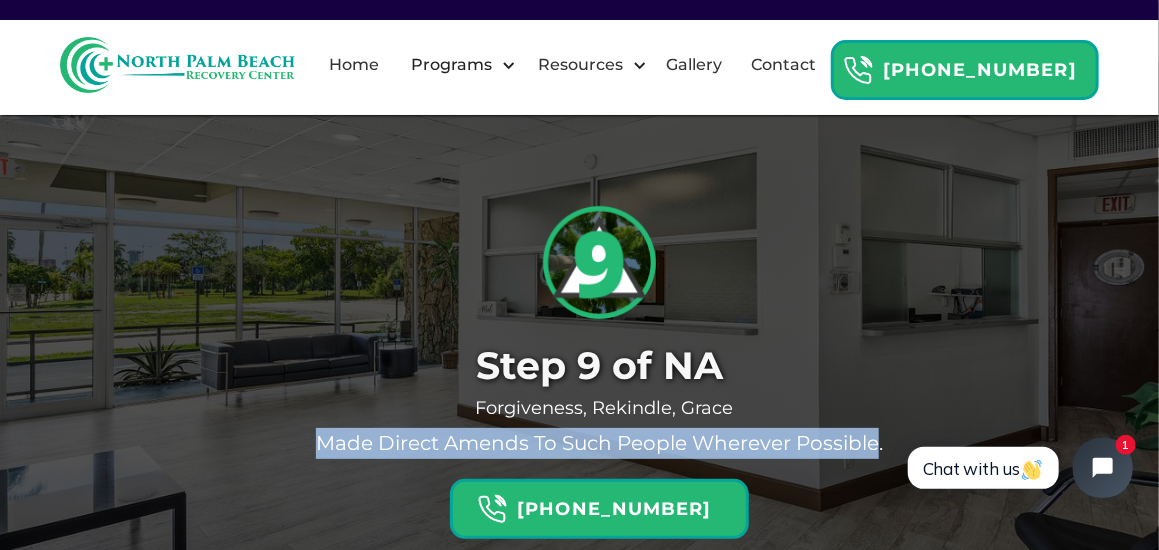 drag, startPoint x: 839, startPoint y: 436, endPoint x: 271, endPoint y: 442, distance: 568.0317 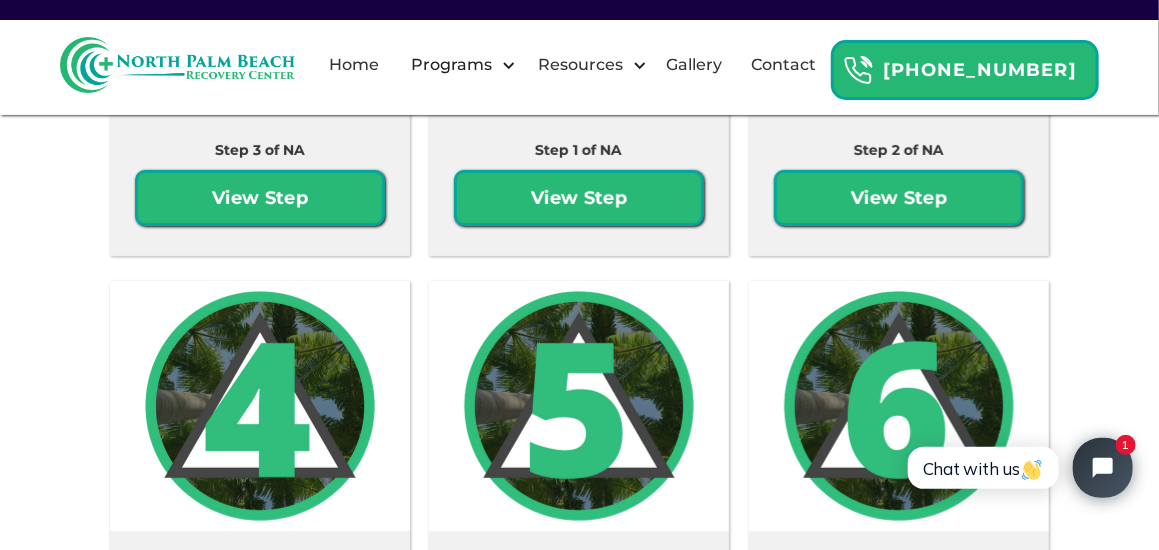 scroll, scrollTop: 4331, scrollLeft: 0, axis: vertical 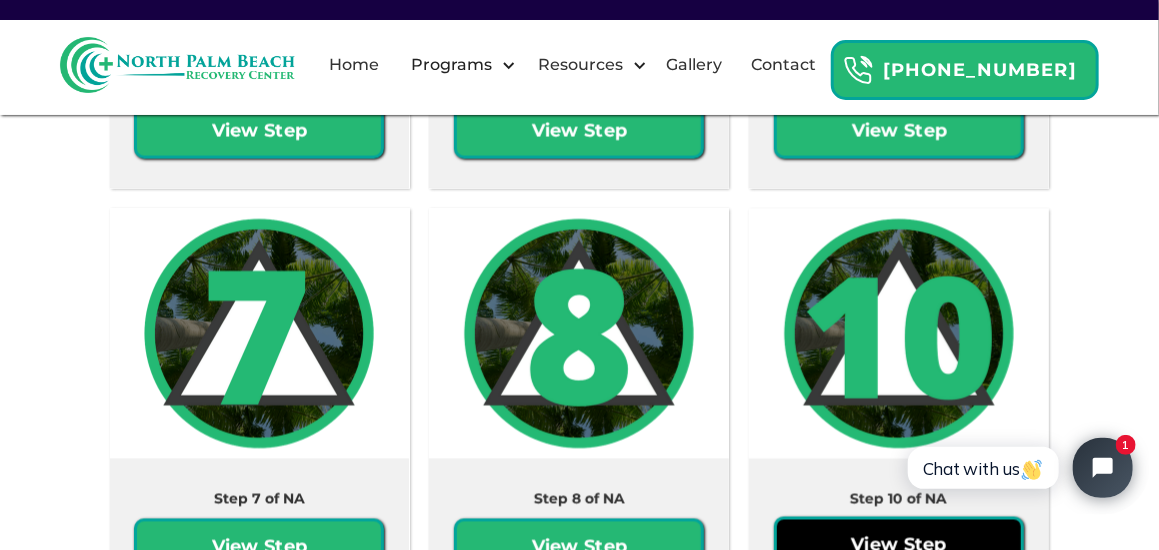 click on "View Step" at bounding box center (899, 545) 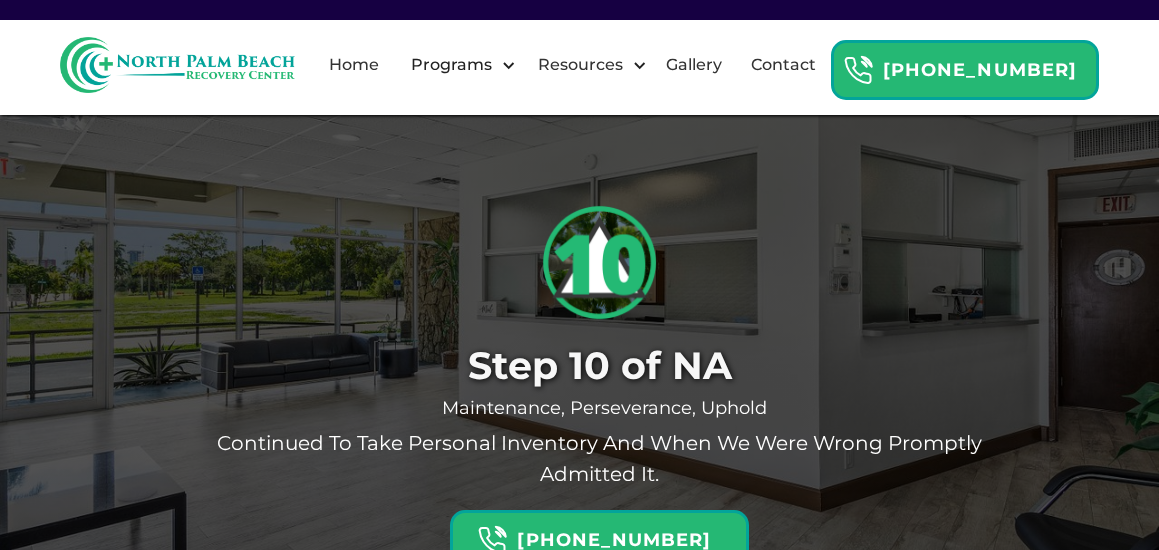 scroll, scrollTop: 0, scrollLeft: 0, axis: both 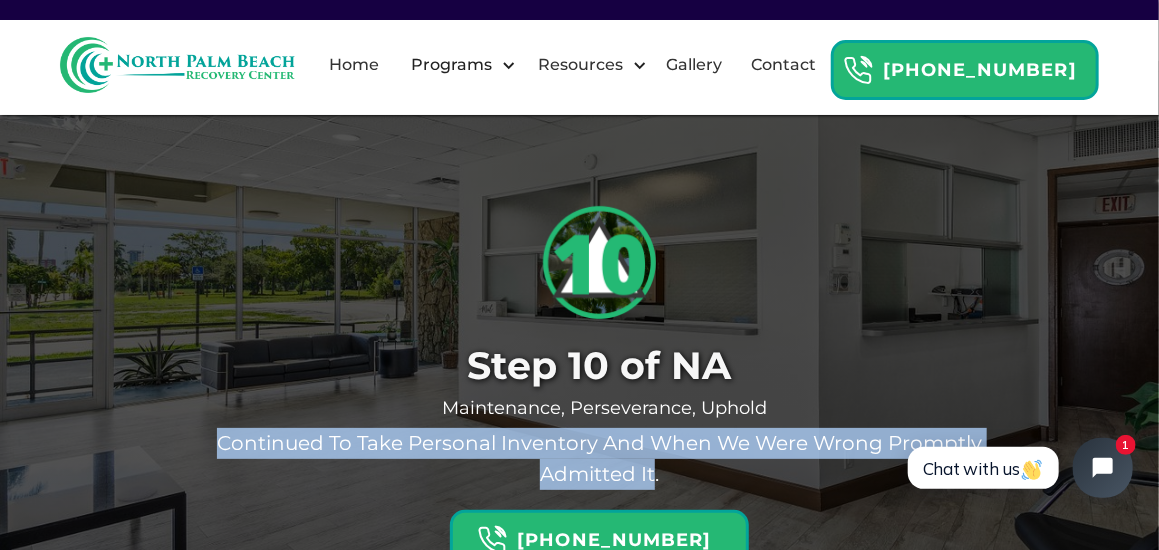 drag, startPoint x: 655, startPoint y: 470, endPoint x: 186, endPoint y: 449, distance: 469.4699 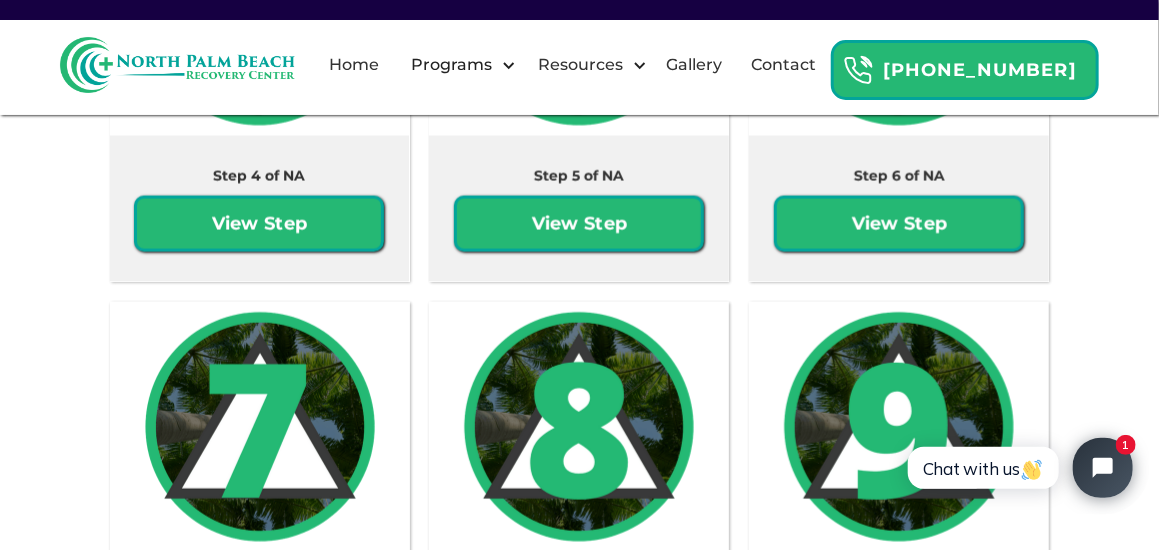 scroll, scrollTop: 4812, scrollLeft: 0, axis: vertical 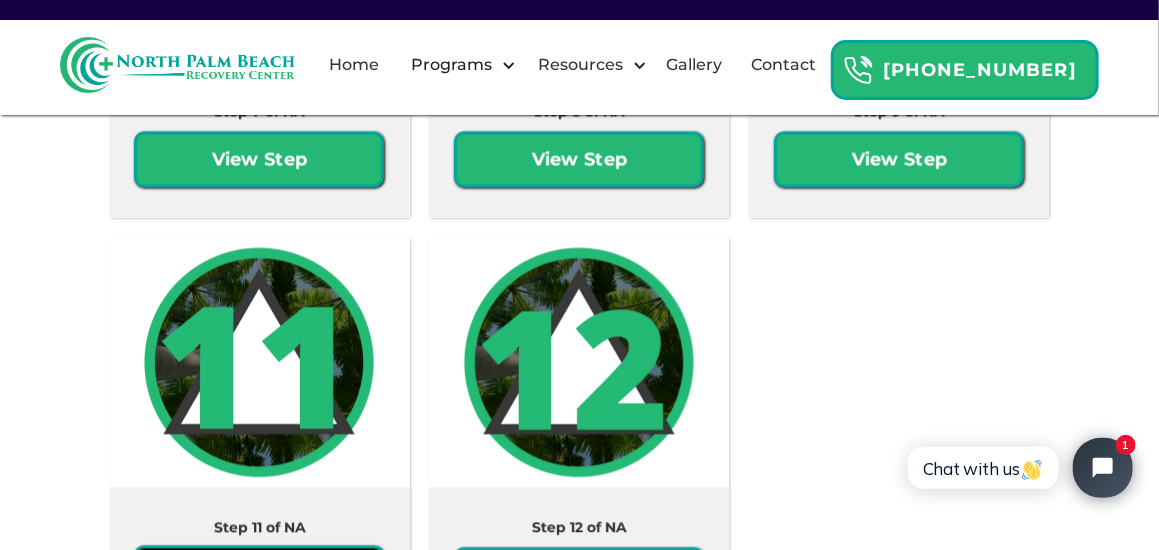 click on "View Step" at bounding box center [259, 573] 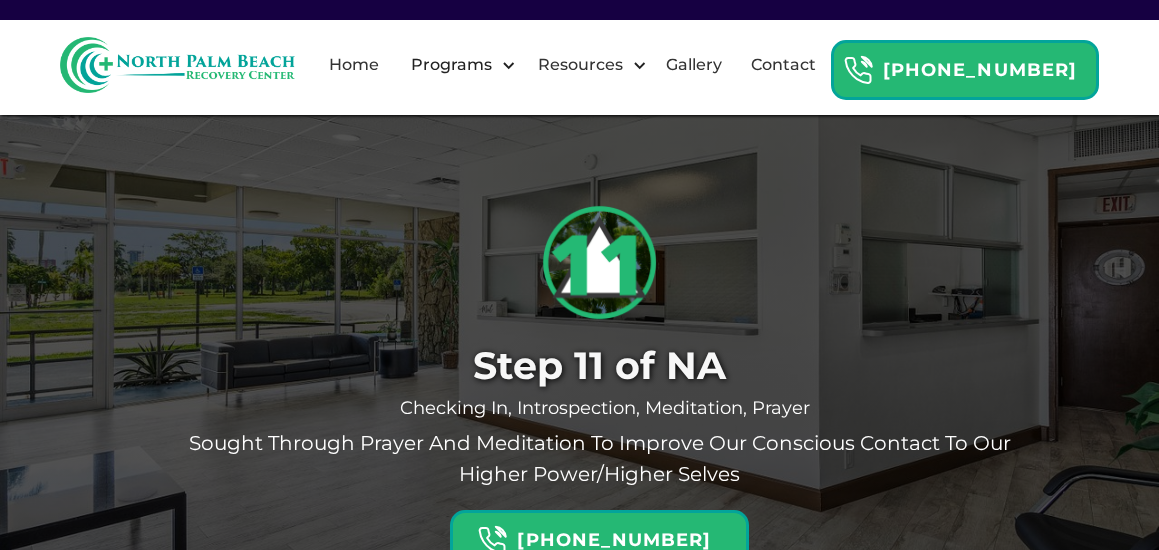 scroll, scrollTop: 0, scrollLeft: 0, axis: both 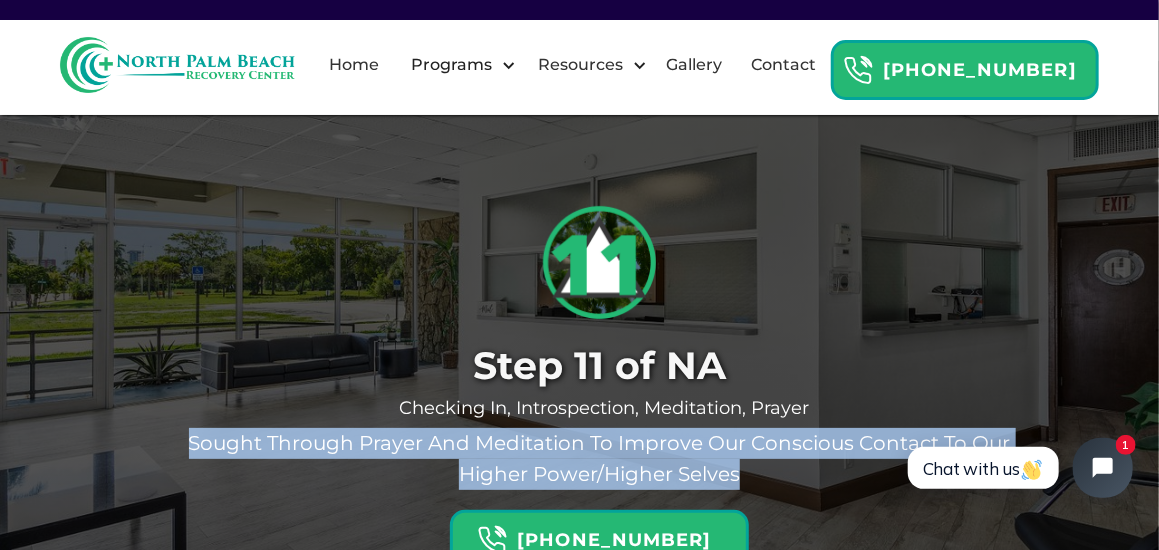 drag, startPoint x: 740, startPoint y: 475, endPoint x: 146, endPoint y: 433, distance: 595.483 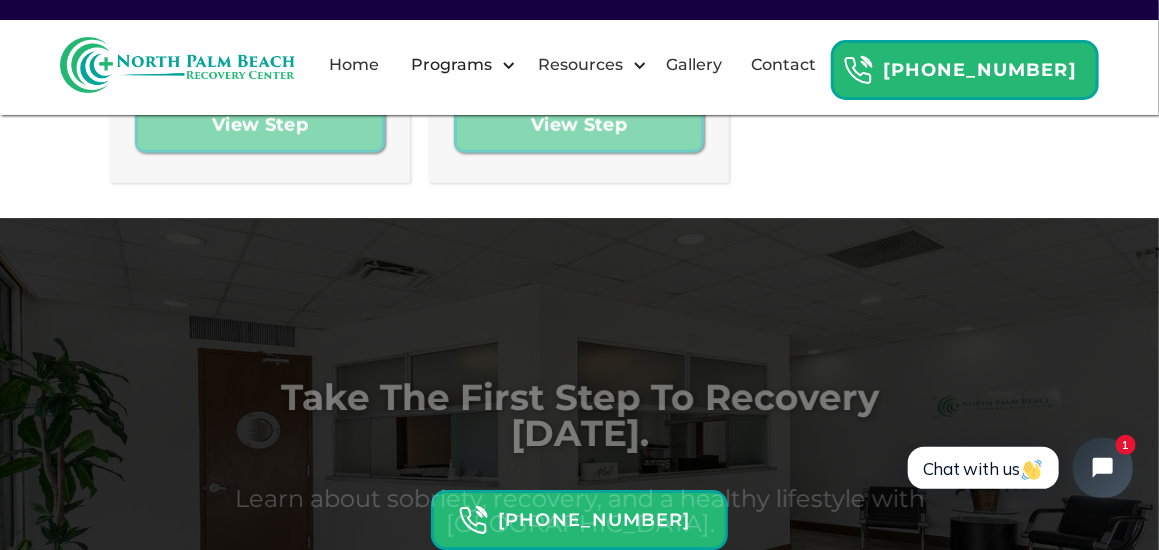 scroll, scrollTop: 6200, scrollLeft: 0, axis: vertical 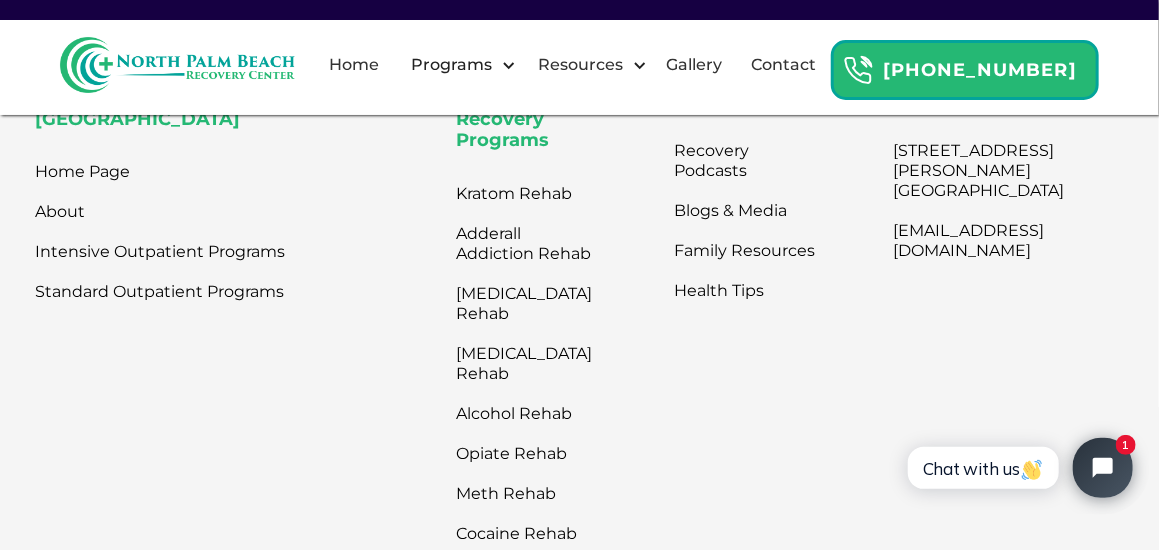 click on "Ready to get started? 866-865-[GEOGRAPHIC_DATA] Home Page About Intensive Outpatient Programs Standard Outpatient Programs Rehabilitation & Recovery Programs Kratom Rehab Adderall Addiction Rehab [MEDICAL_DATA] Rehab [MEDICAL_DATA] Rehab Alcohol Rehab Opiate Rehab Meth Rehab Cocaine Rehab [MEDICAL_DATA] Rehab Resources  Recovery Podcasts Blogs & Media Family Resources Health Tips Contact Us [STREET_ADDRESS][PERSON_NAME] [EMAIL_ADDRESS][DOMAIN_NAME] Terms & Conditions Privacy Policy" at bounding box center [579, 411] 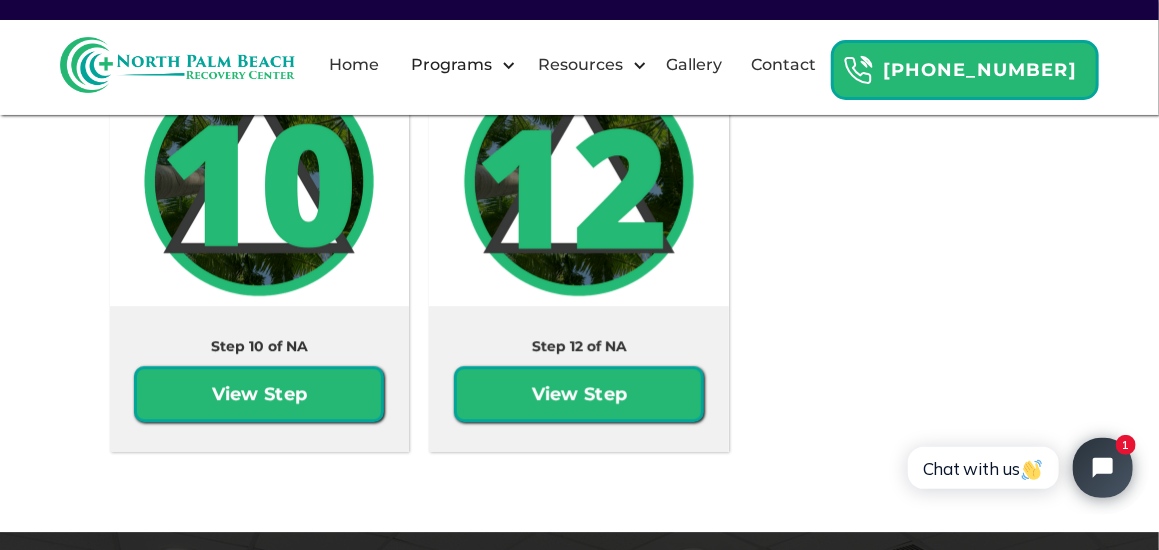 scroll, scrollTop: 4929, scrollLeft: 0, axis: vertical 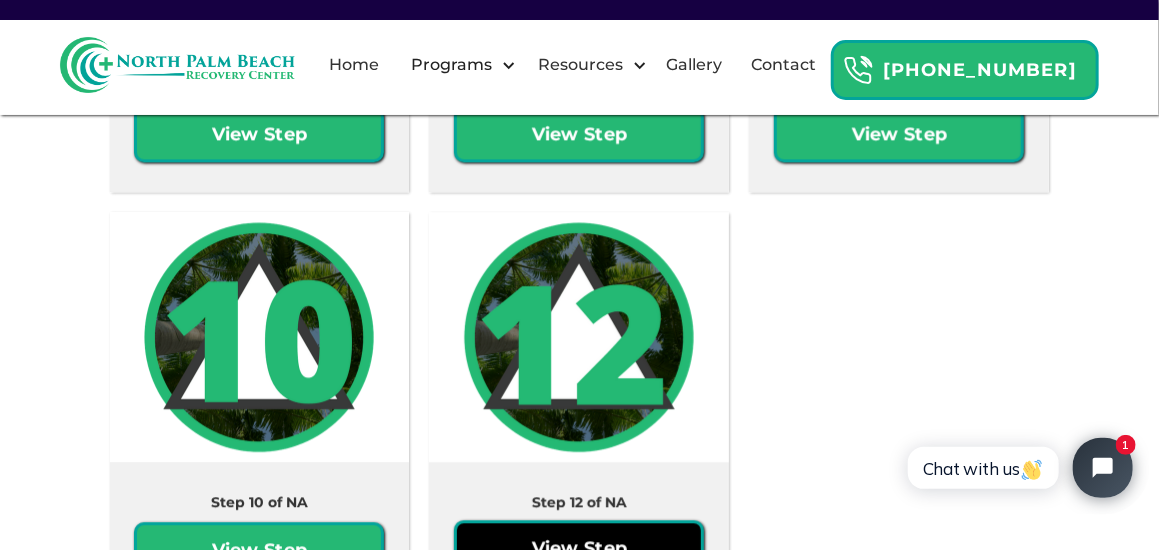 click on "View Step" at bounding box center (579, 548) 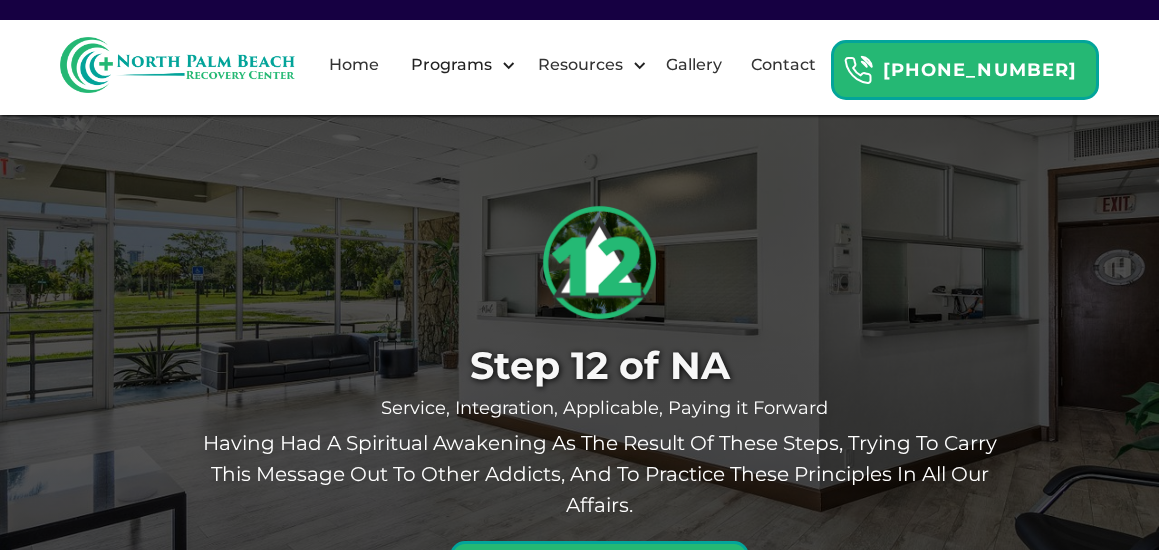 scroll, scrollTop: 0, scrollLeft: 0, axis: both 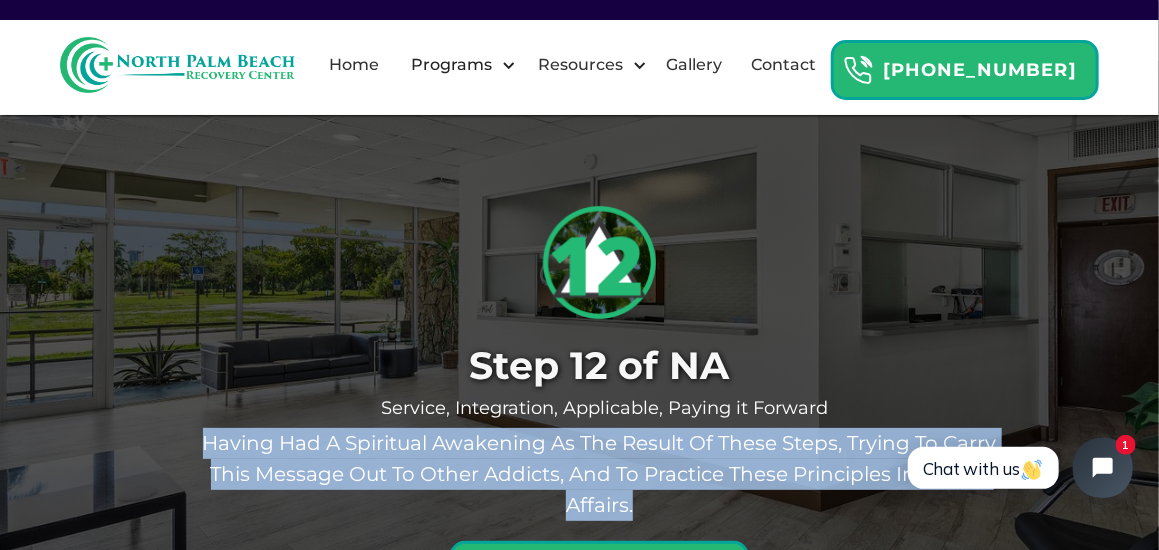 drag, startPoint x: 640, startPoint y: 505, endPoint x: 164, endPoint y: 434, distance: 481.26605 